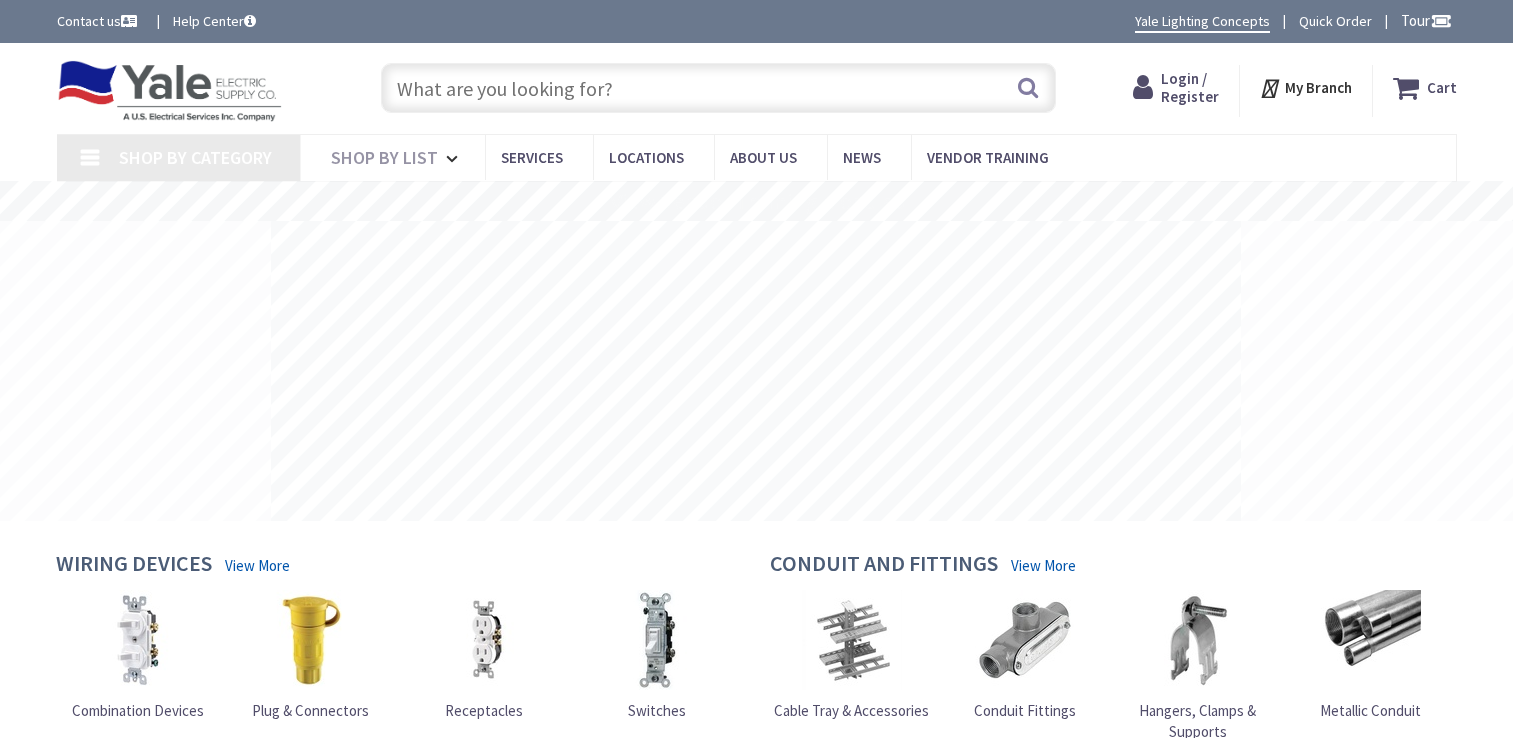 scroll, scrollTop: 0, scrollLeft: 0, axis: both 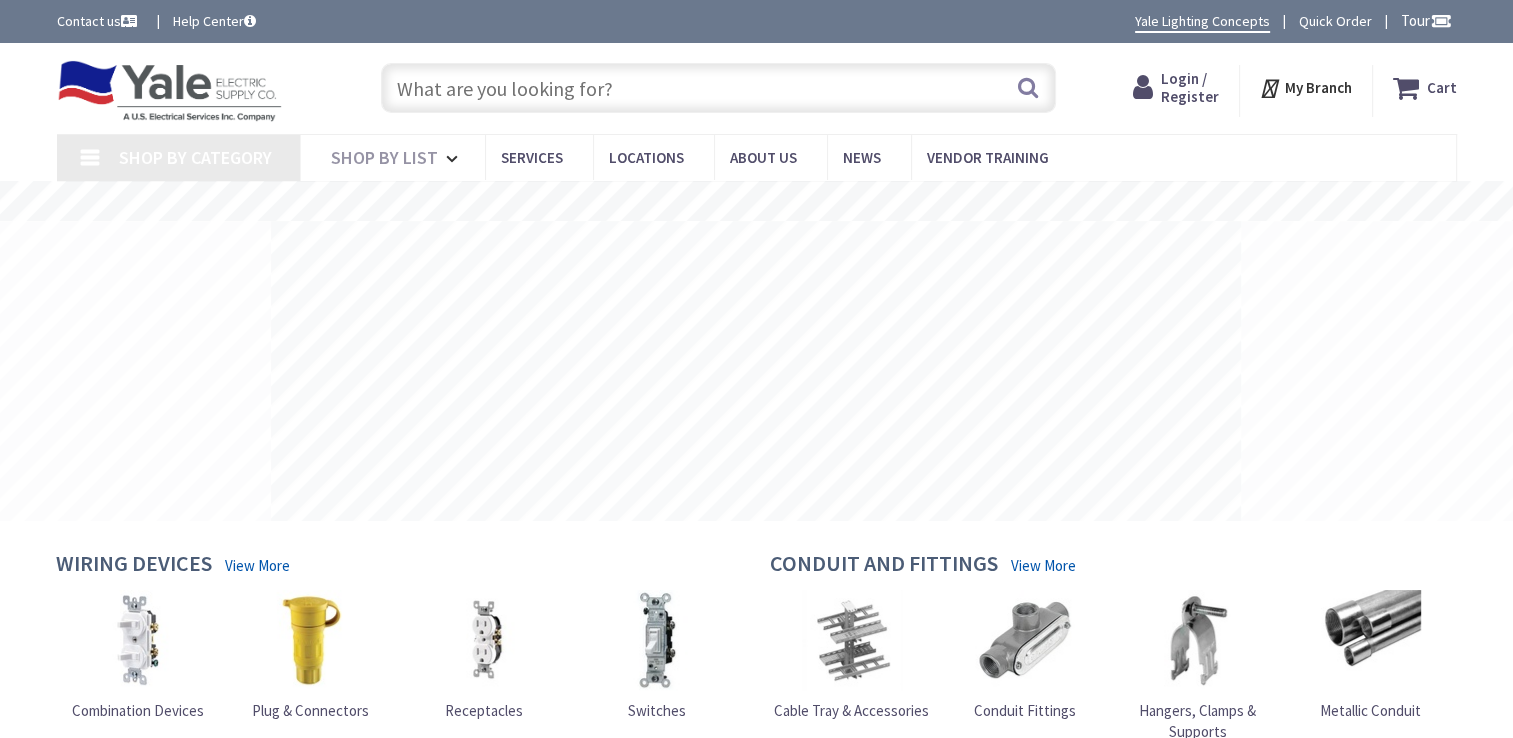 click on "Login / Register" at bounding box center [1190, 87] 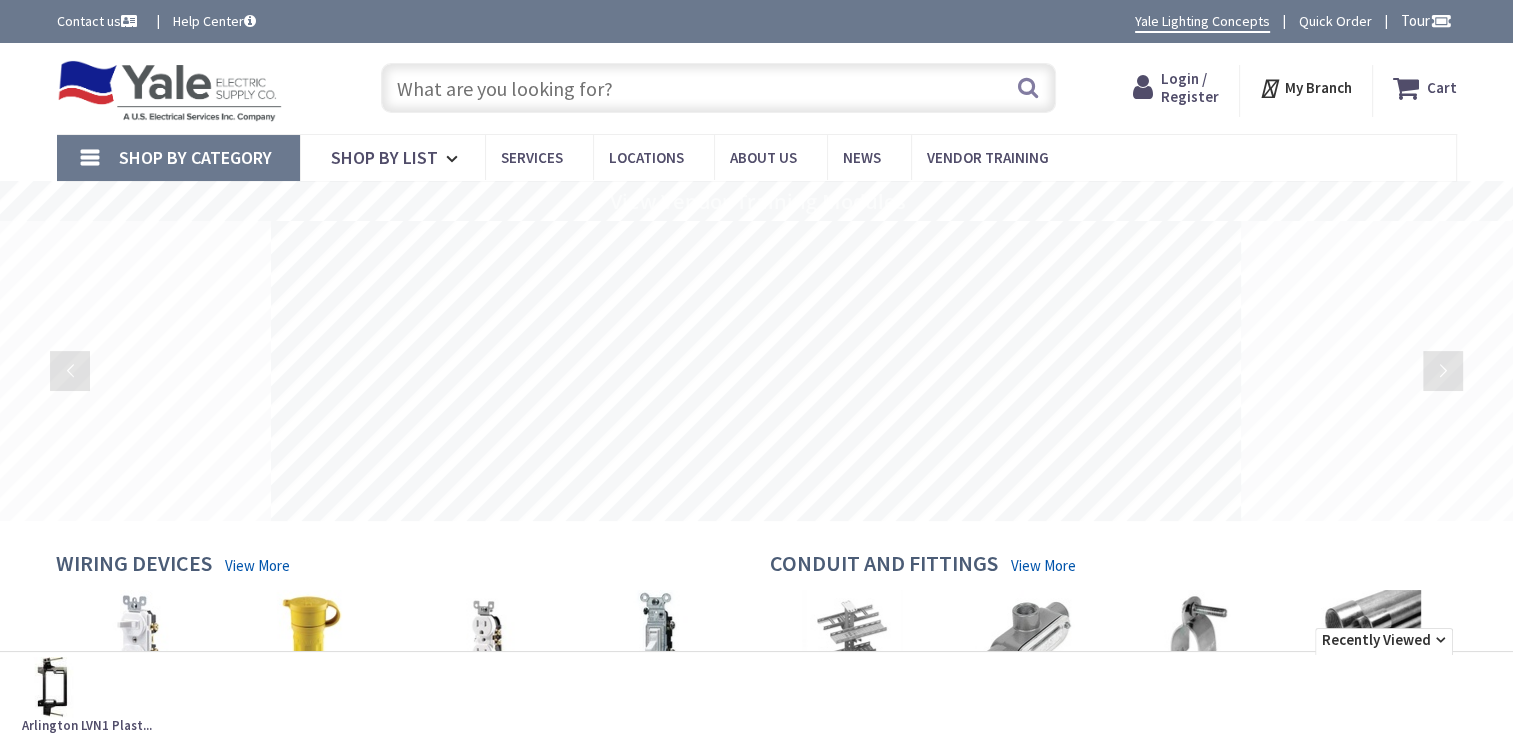 scroll, scrollTop: 0, scrollLeft: 0, axis: both 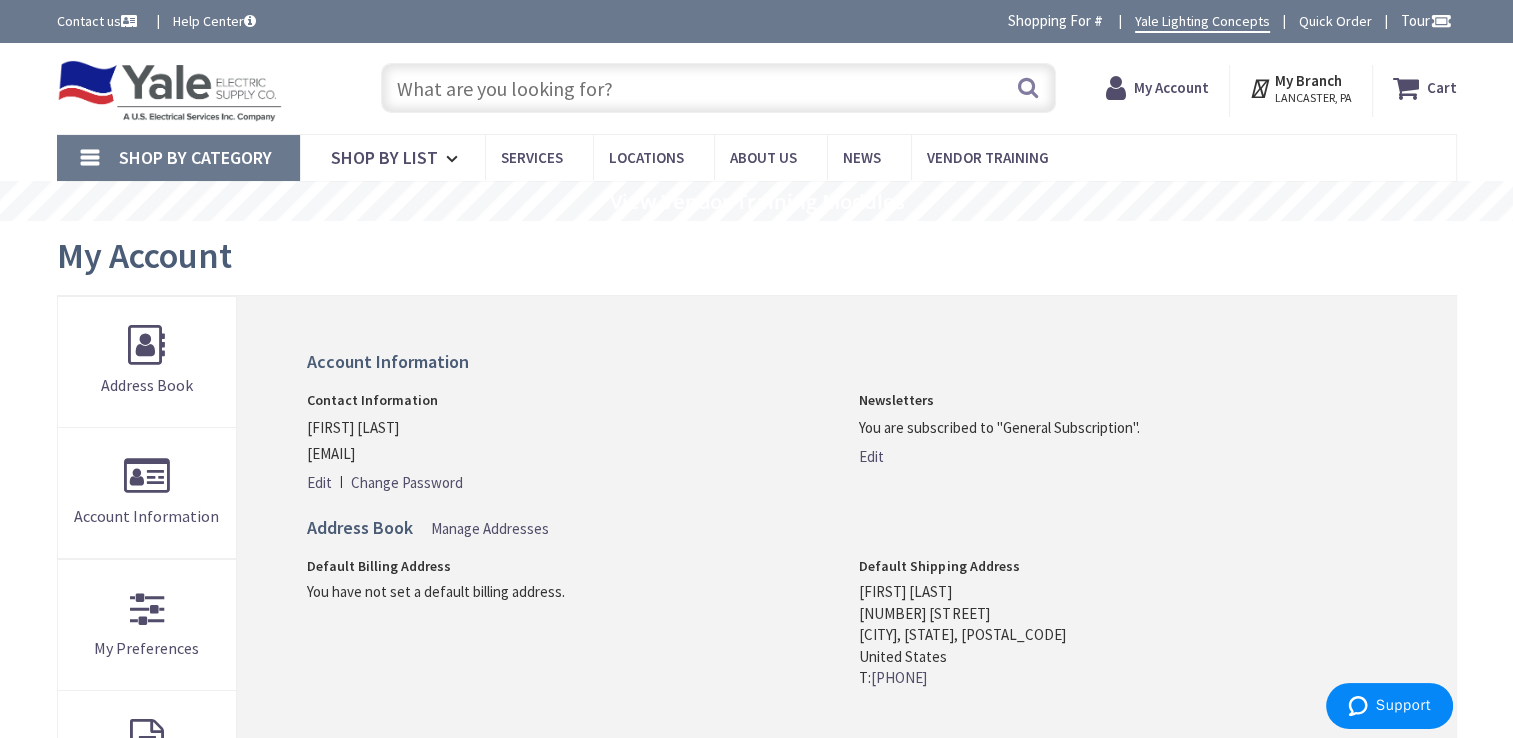 click on "My Account" at bounding box center [1171, 88] 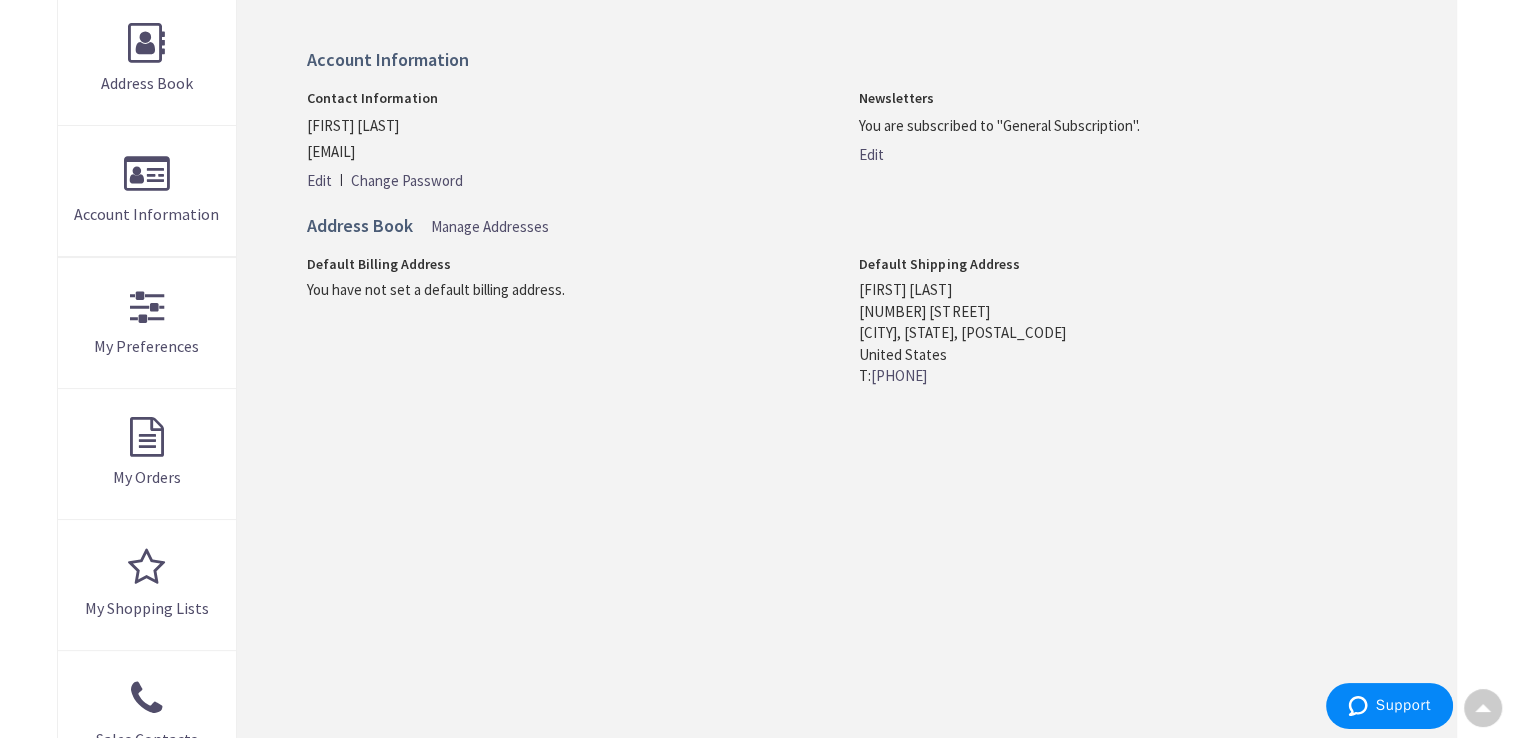 scroll, scrollTop: 304, scrollLeft: 0, axis: vertical 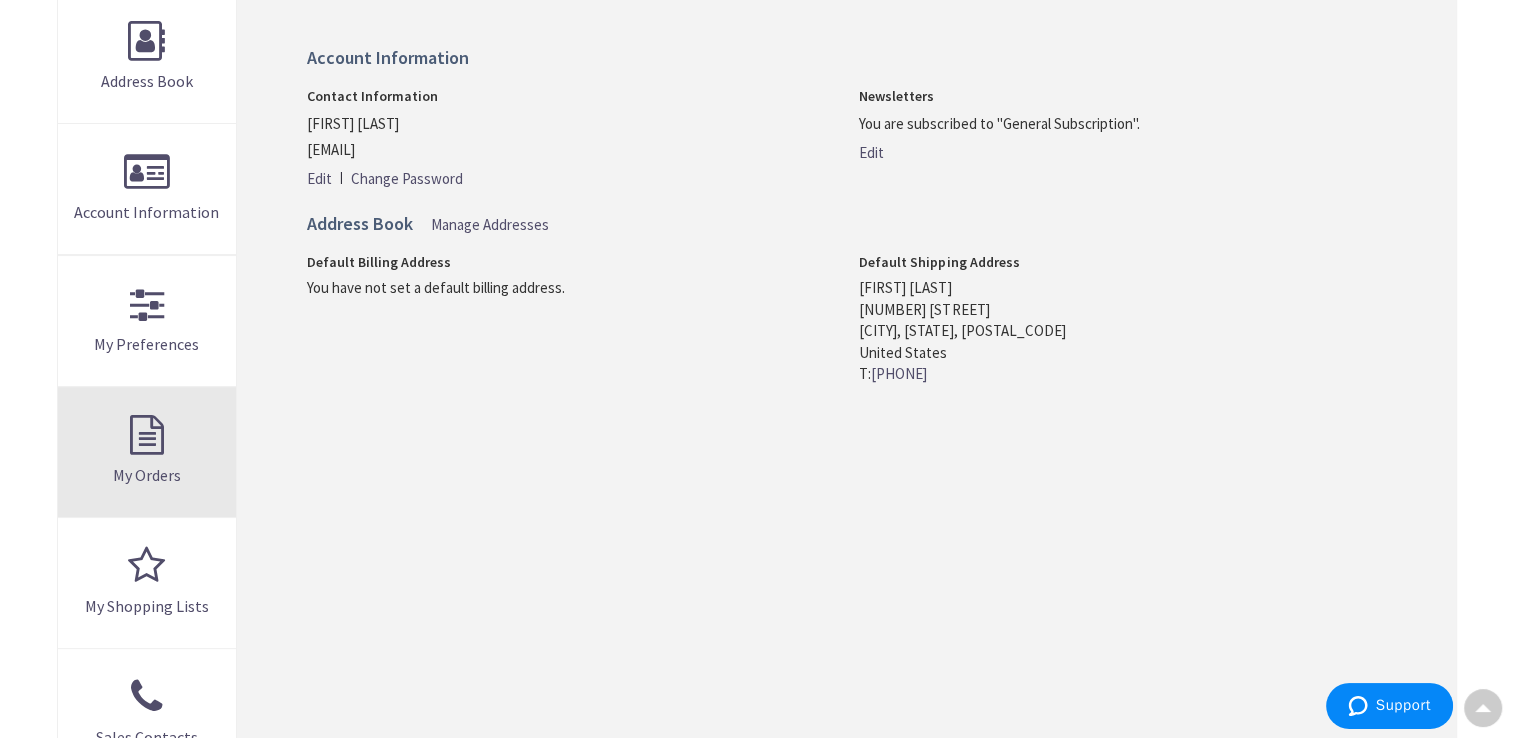 click on "My Orders" at bounding box center (147, 452) 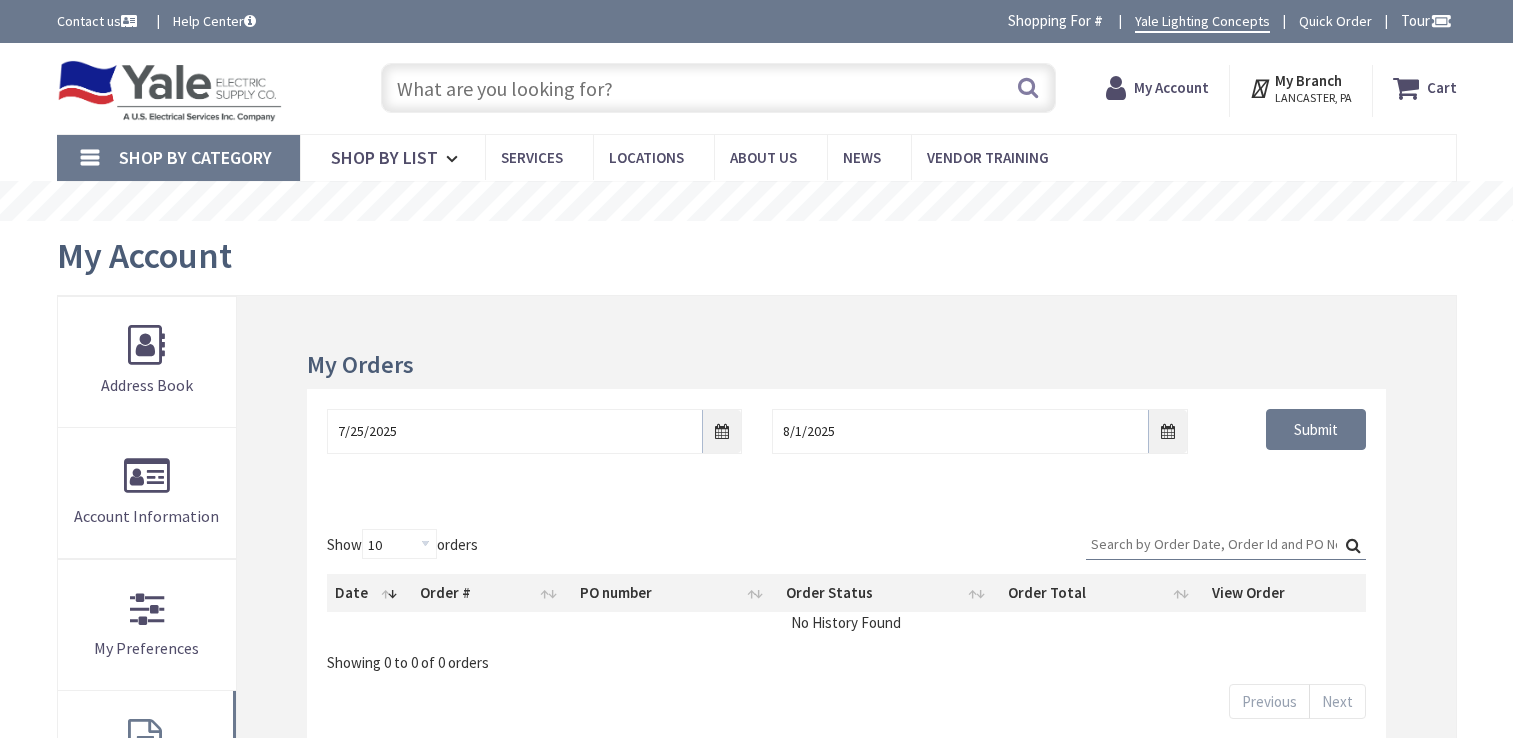 scroll, scrollTop: 0, scrollLeft: 0, axis: both 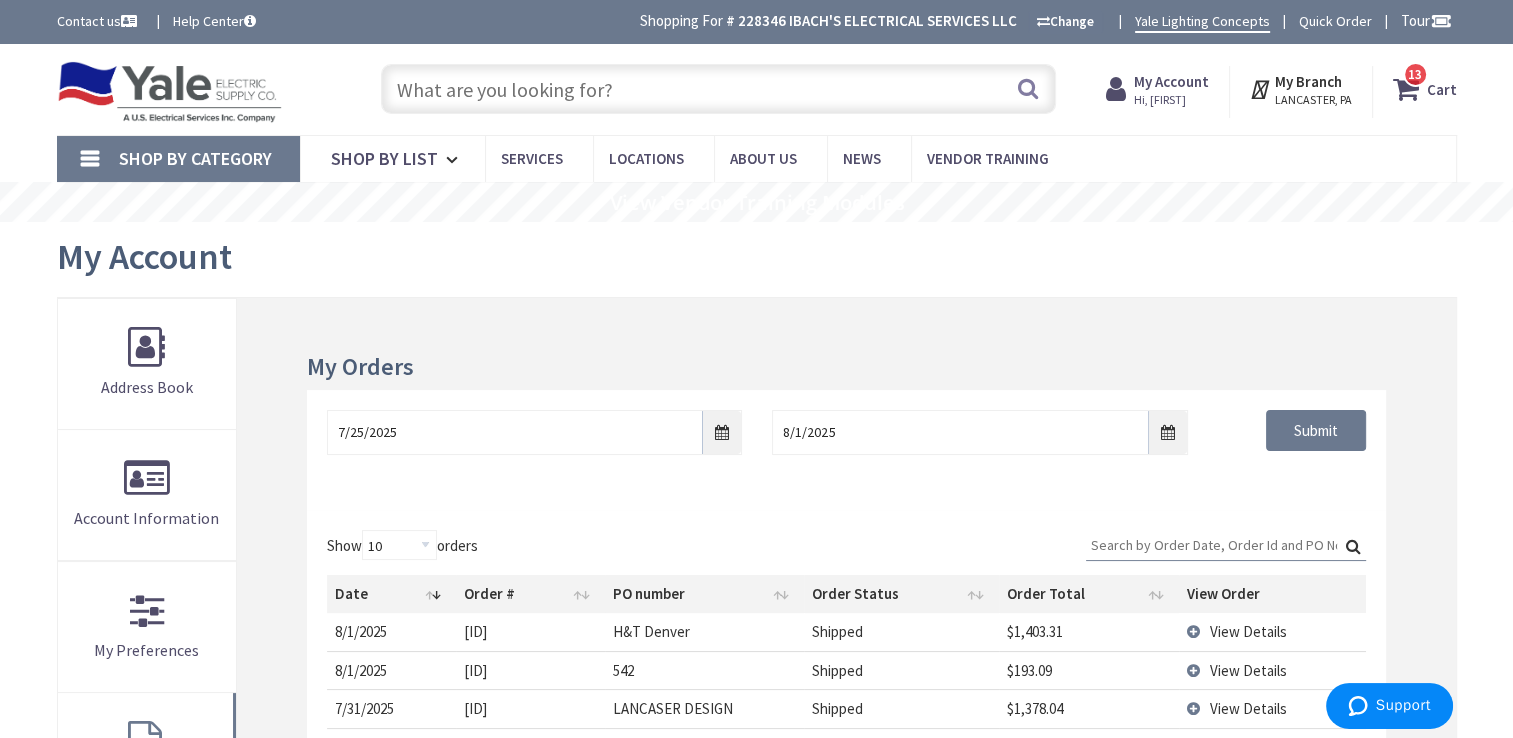 click on "Search:" at bounding box center (1226, 545) 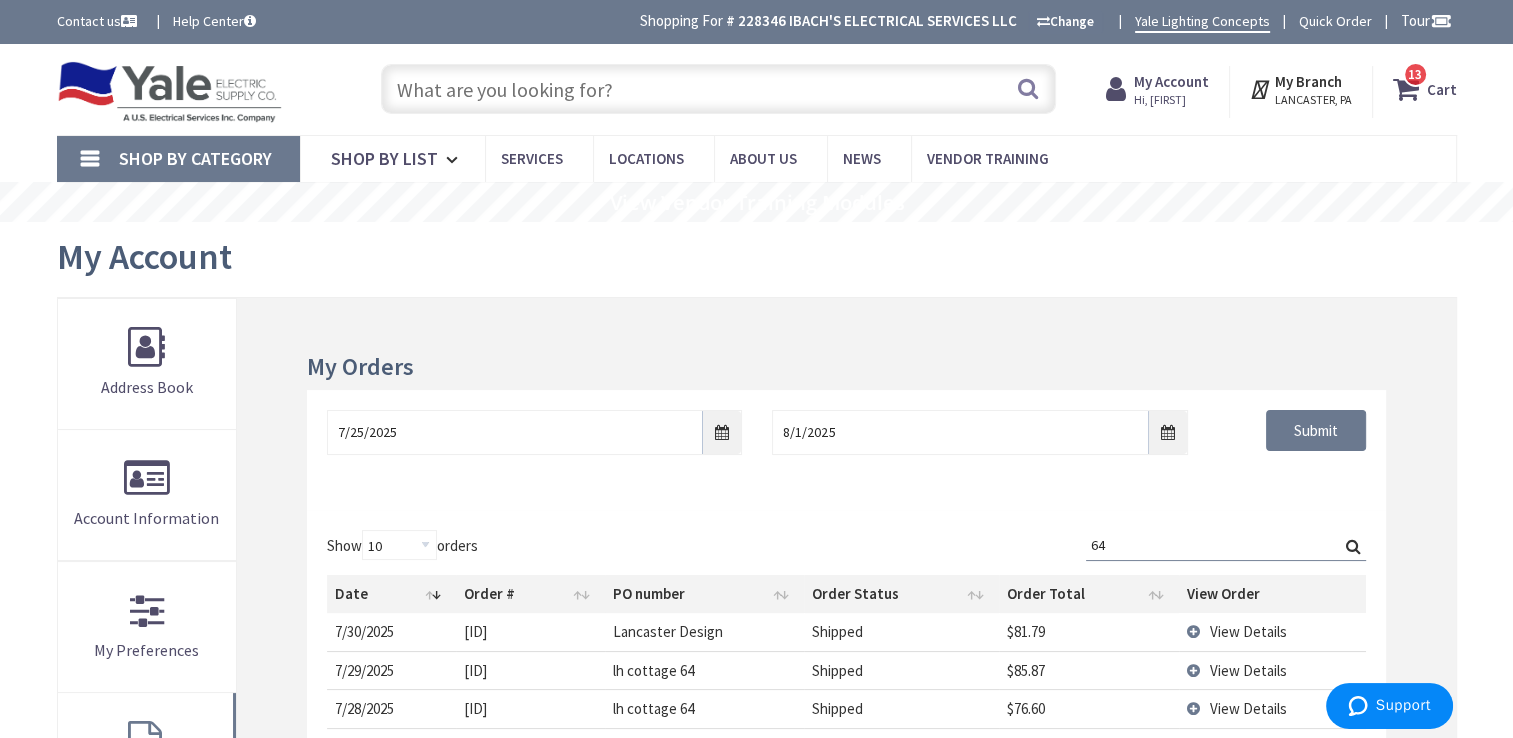 type on "64" 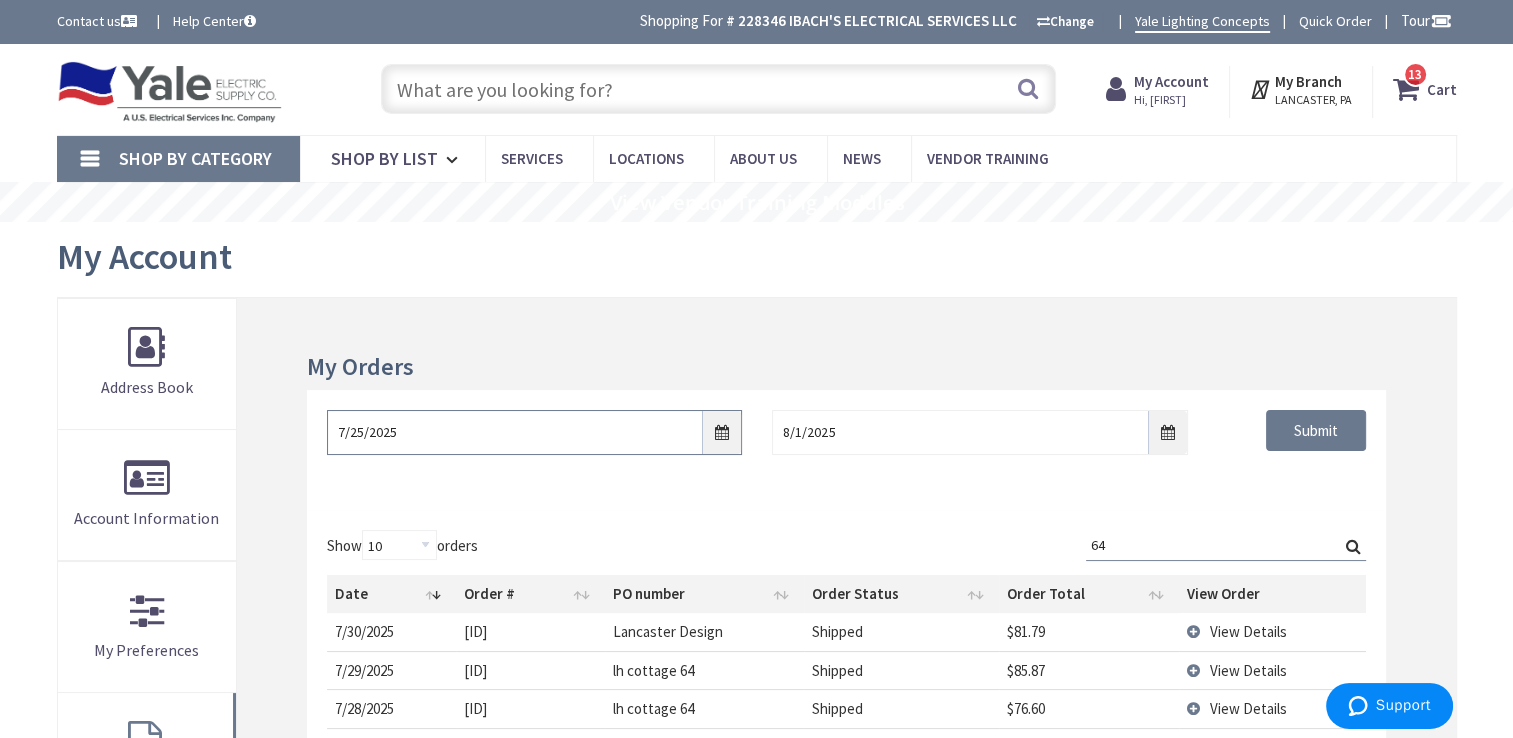 click on "7/25/2025" at bounding box center (534, 432) 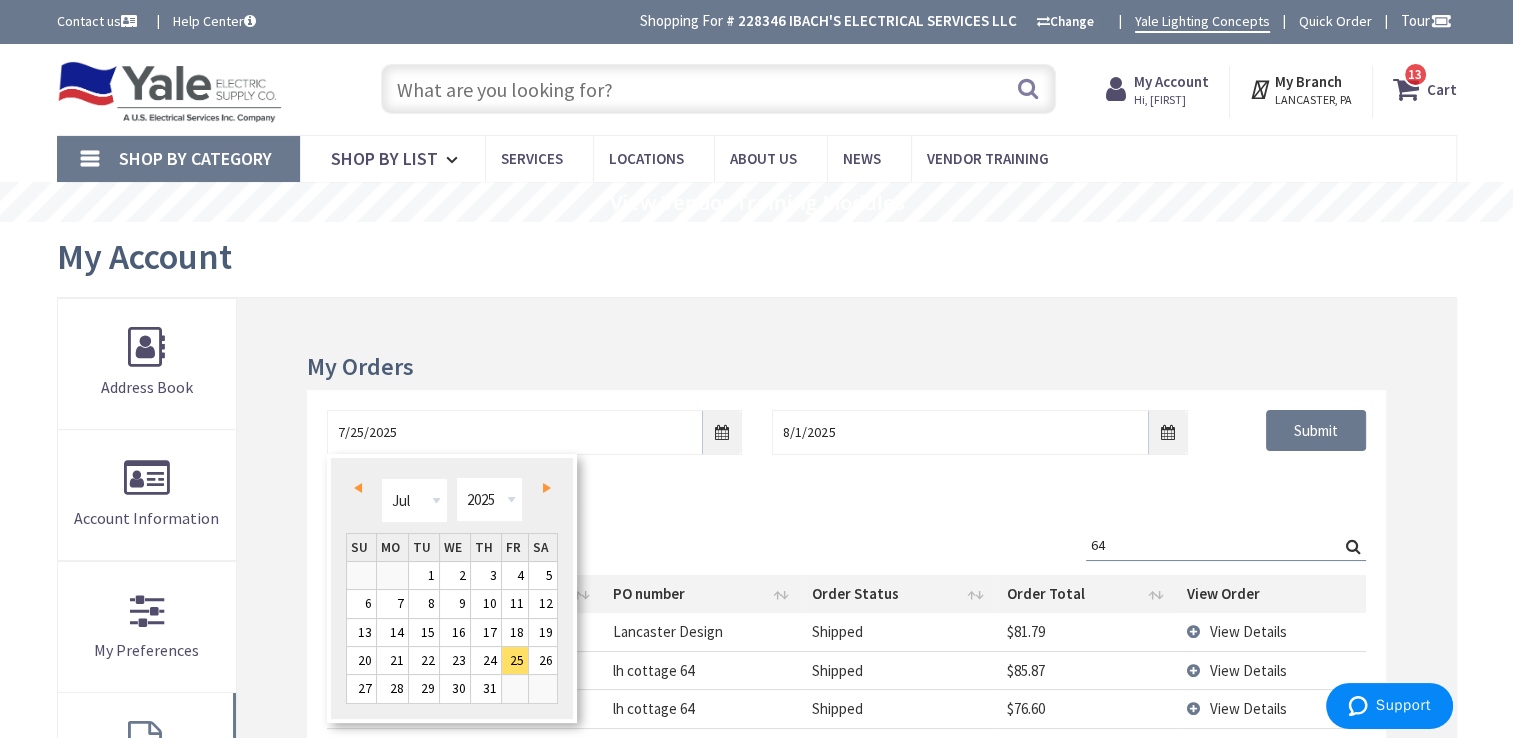click on "14" at bounding box center [392, 632] 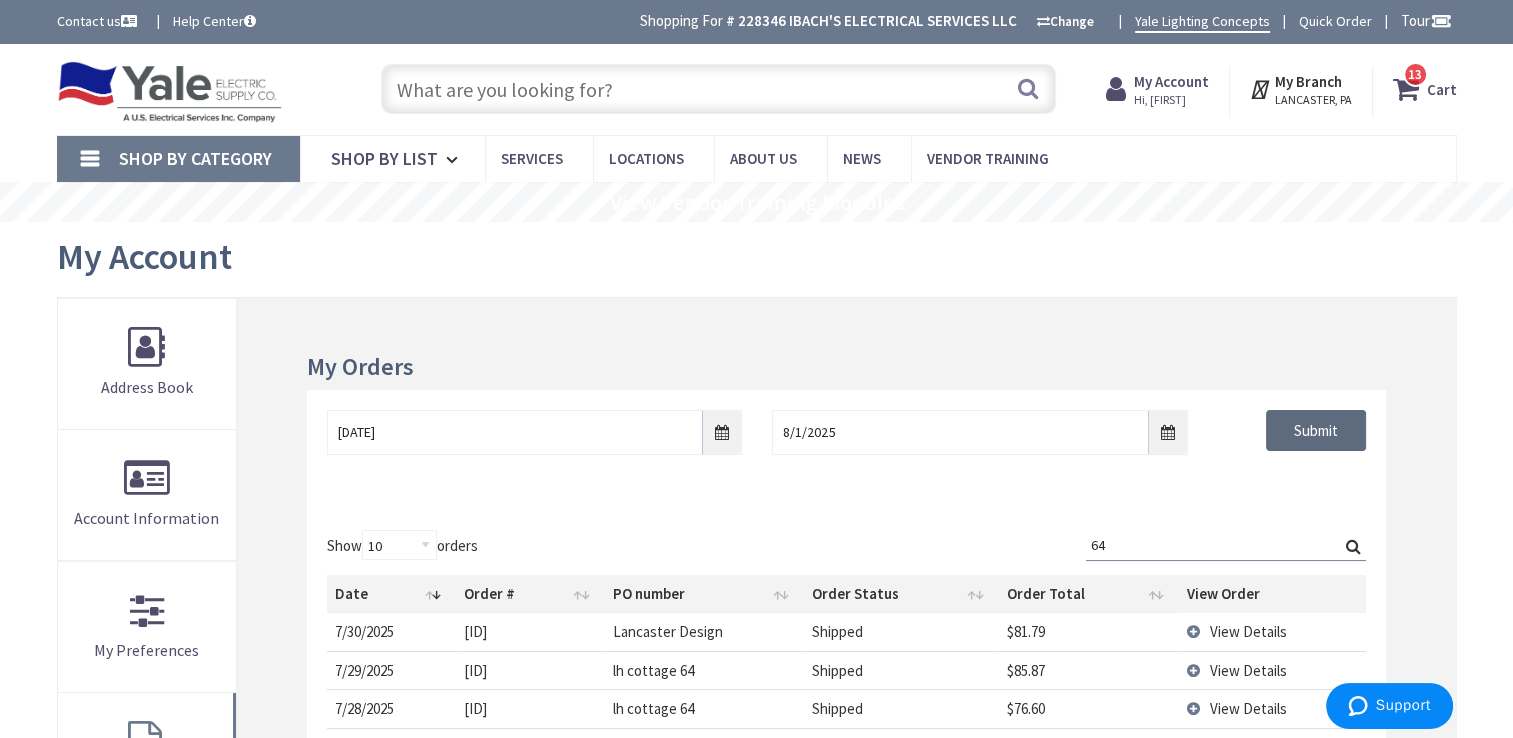 click on "Submit" at bounding box center (1316, 431) 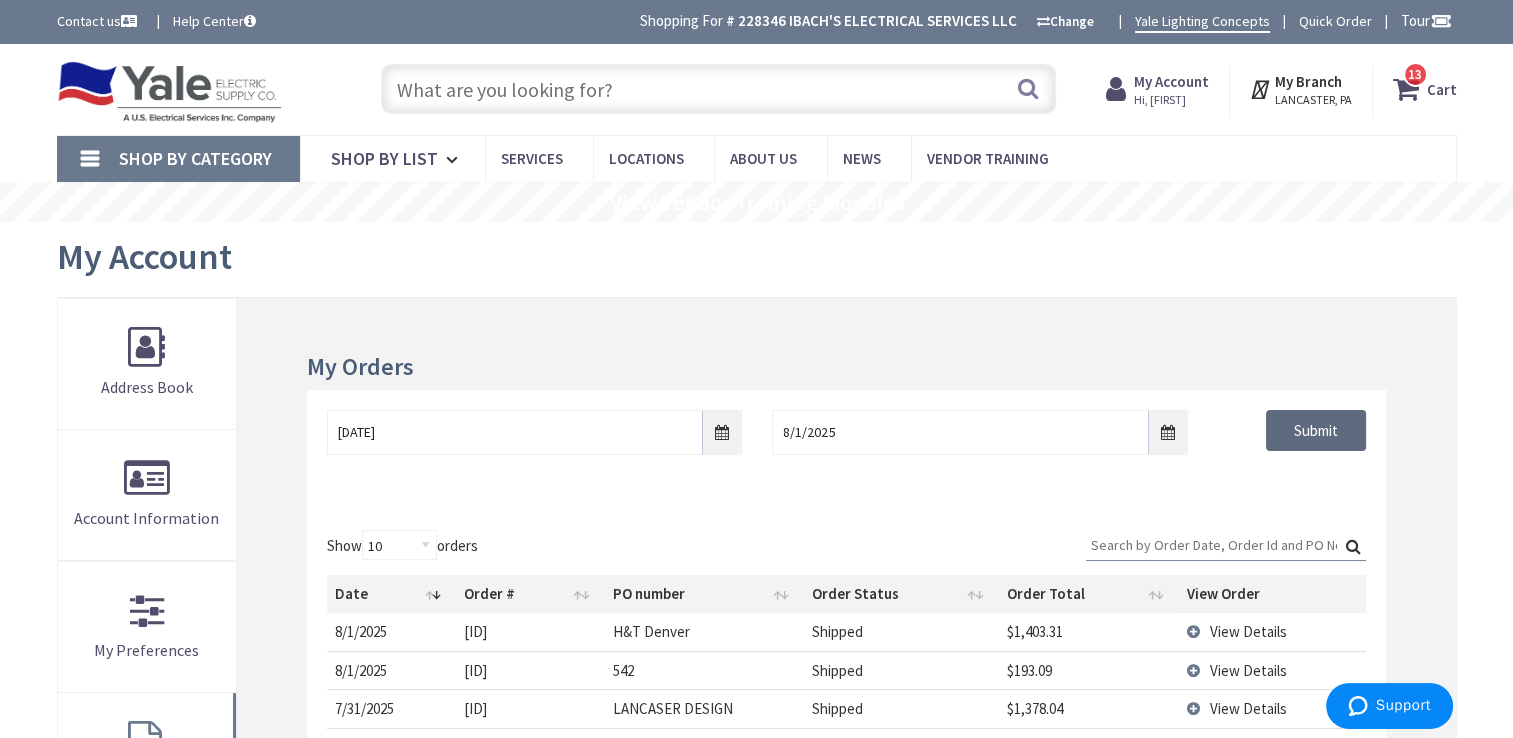 click on "Submit" at bounding box center [1316, 431] 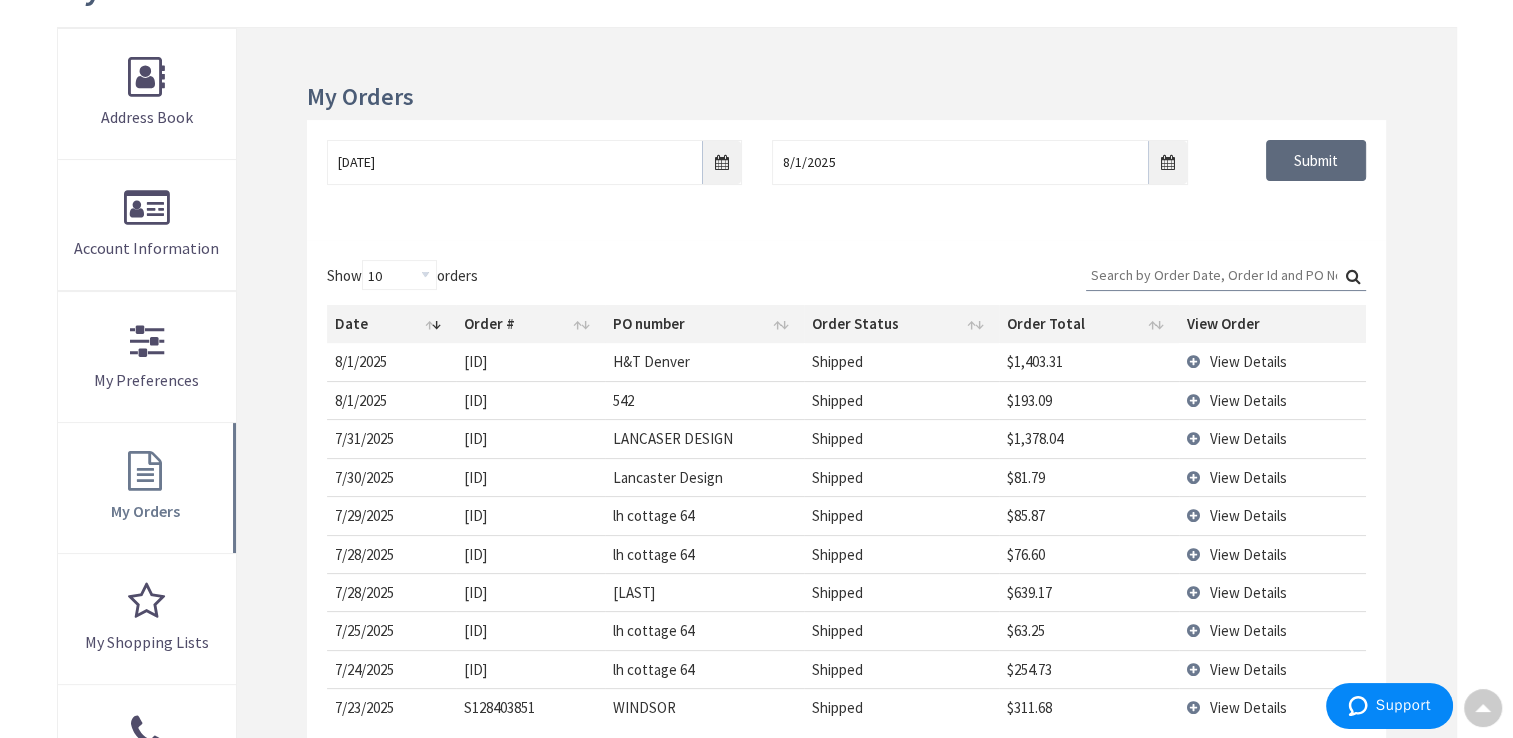 scroll, scrollTop: 272, scrollLeft: 0, axis: vertical 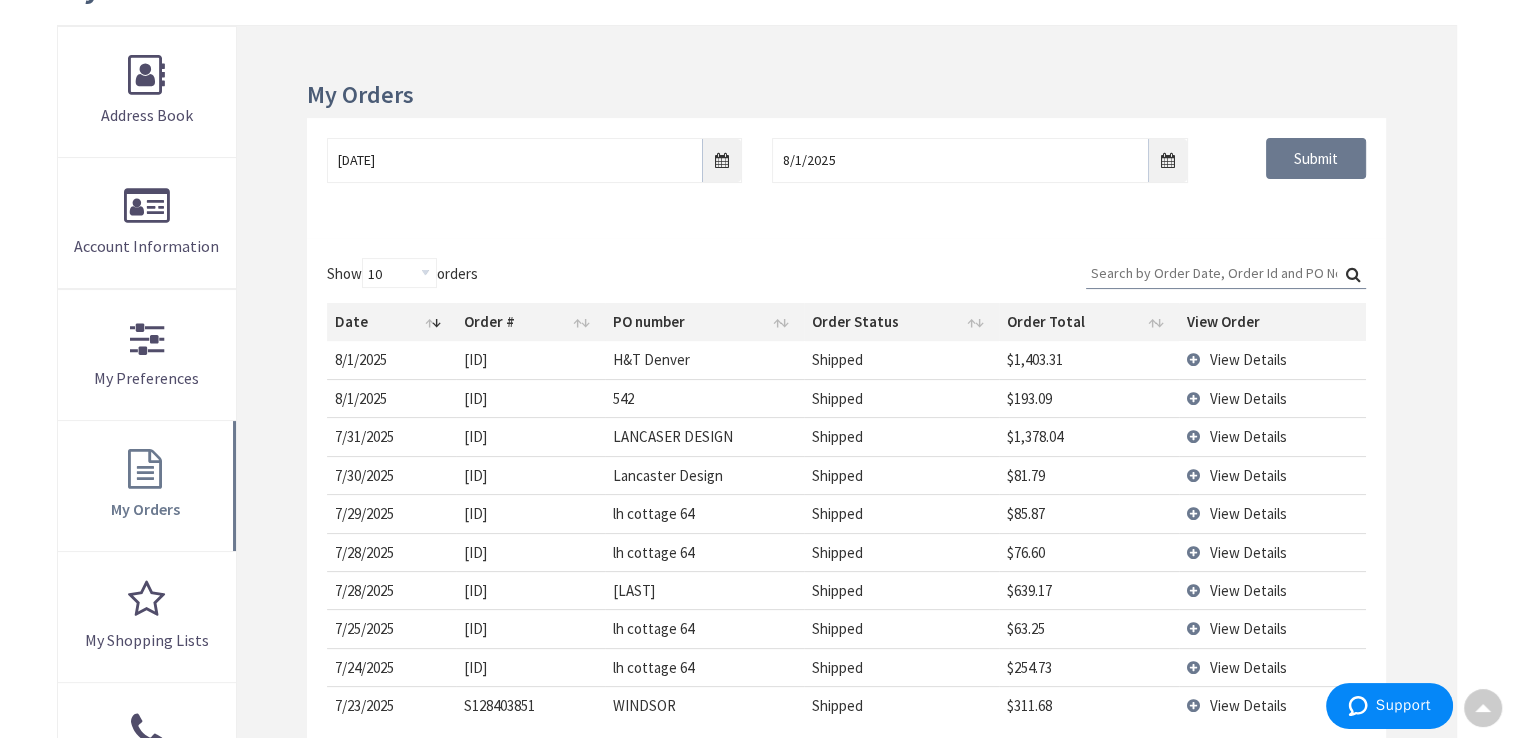 click on "View Details" at bounding box center (1248, 513) 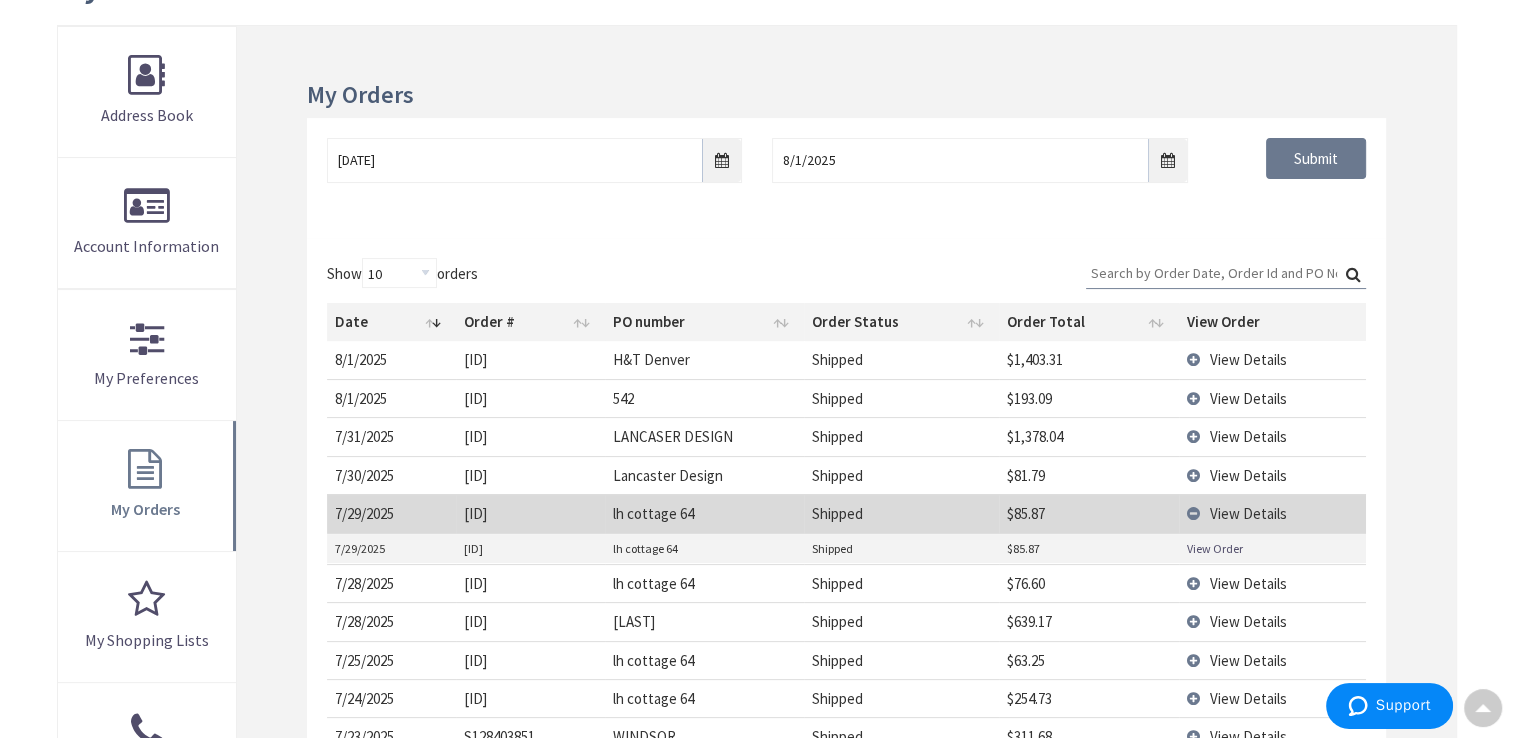 click on "View Order" at bounding box center (1215, 548) 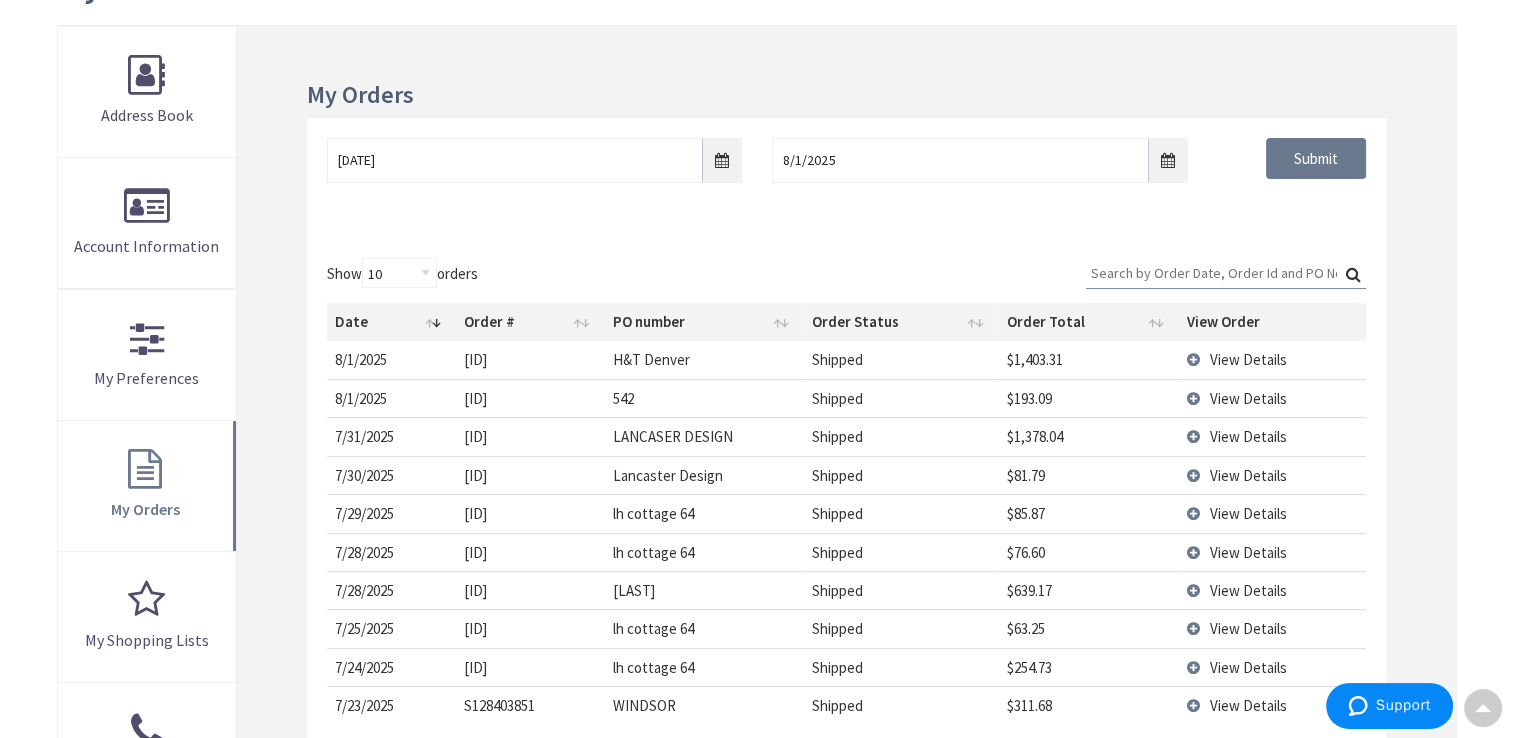 click on "View Details" at bounding box center [1248, 552] 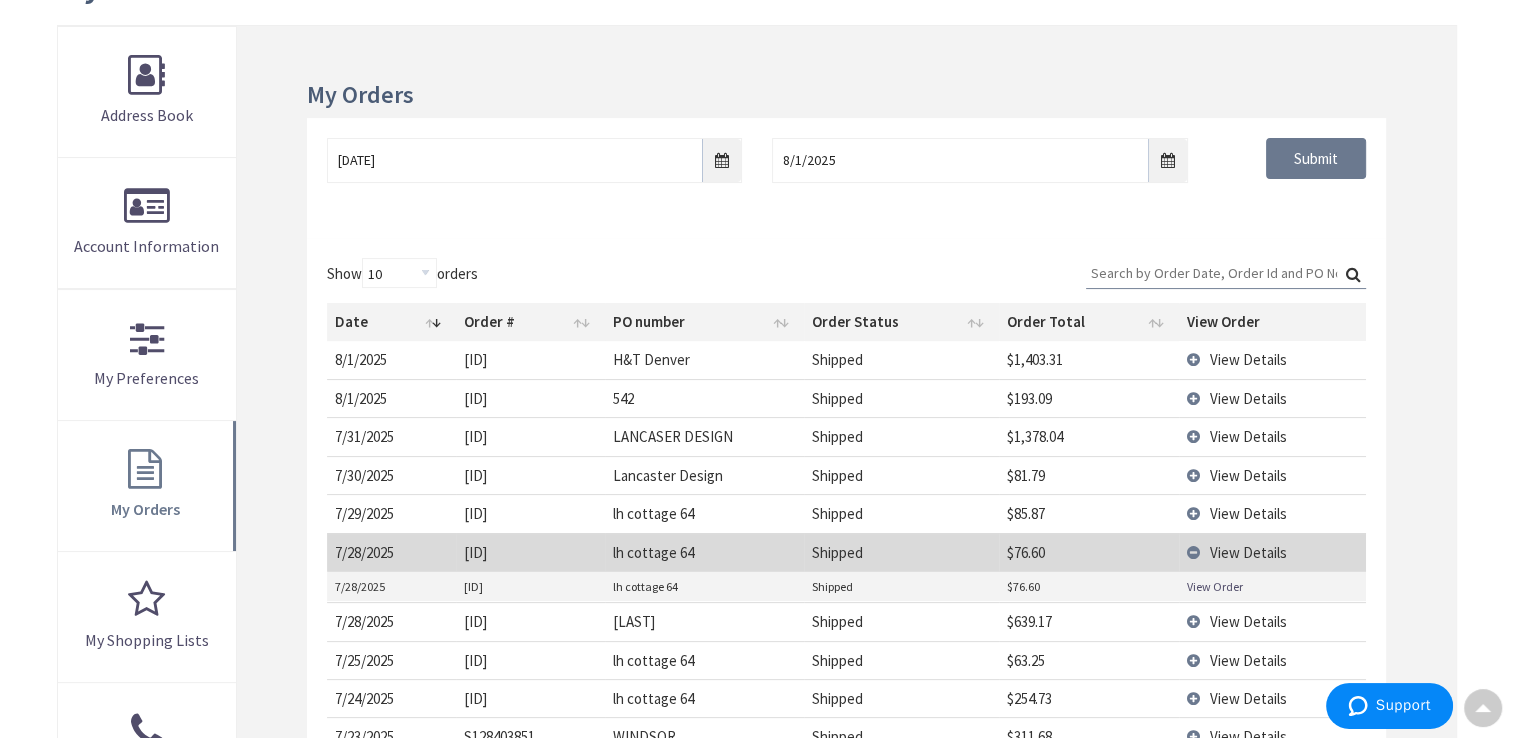 click on "View Order" at bounding box center (1215, 586) 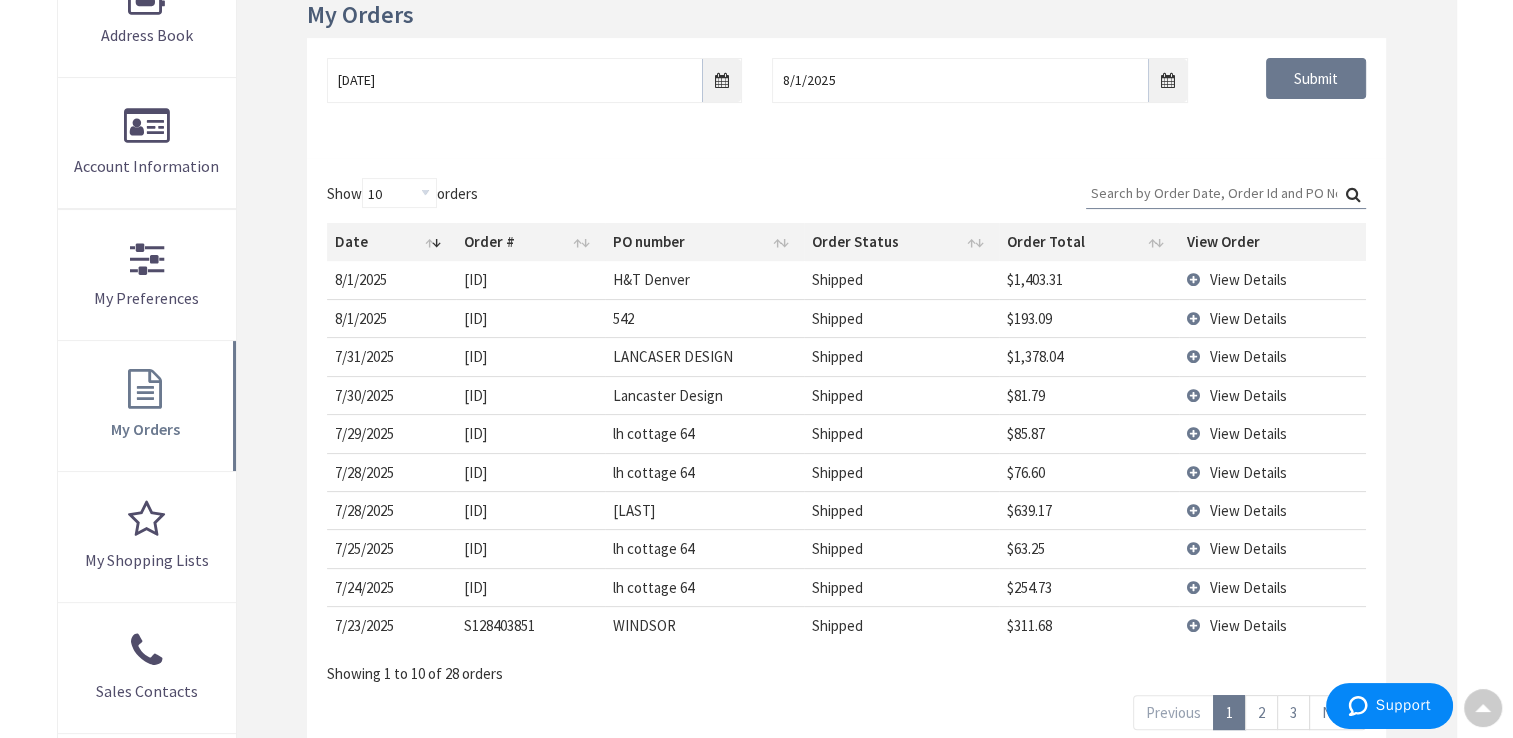 scroll, scrollTop: 353, scrollLeft: 0, axis: vertical 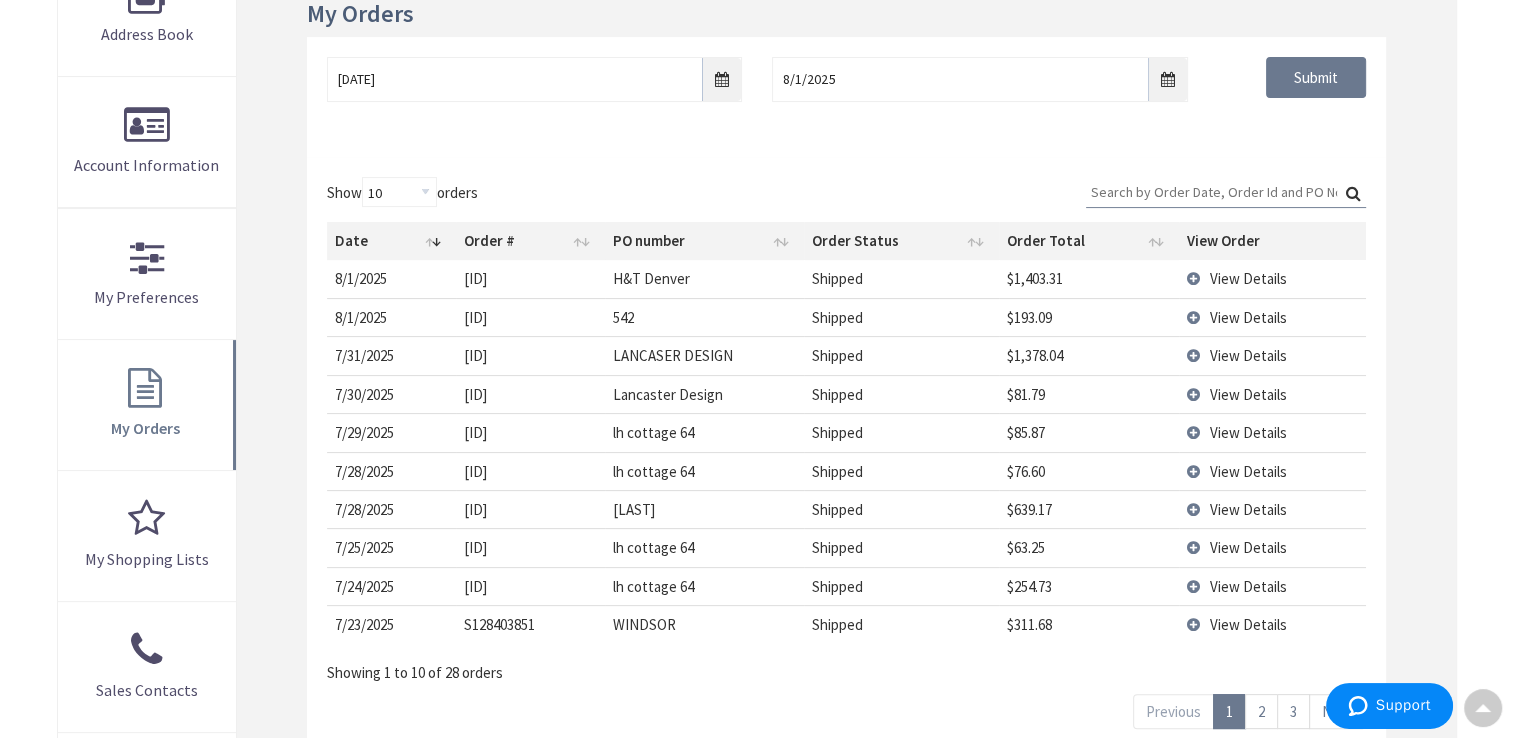 click on "View Details" at bounding box center (1248, 547) 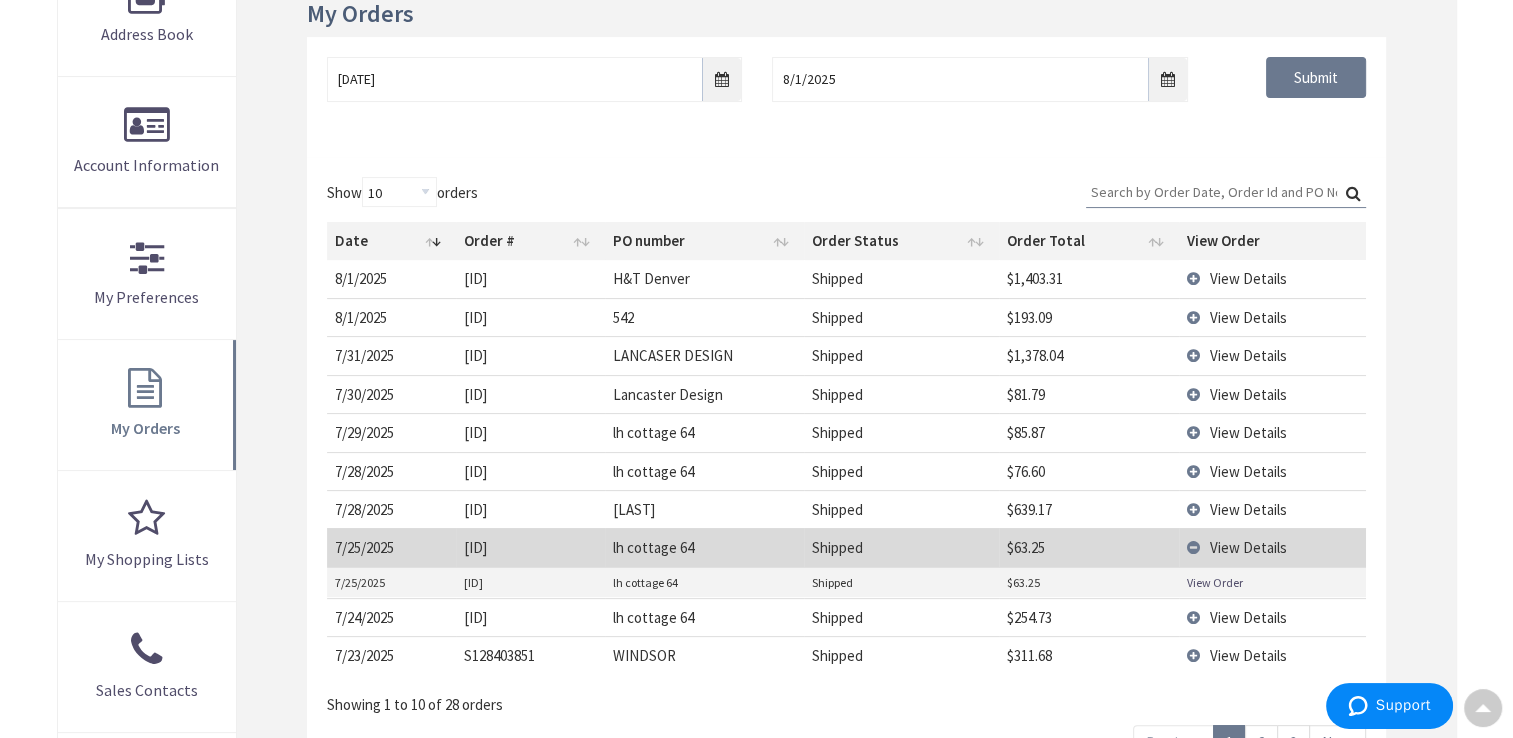 click on "View Order" at bounding box center (1215, 582) 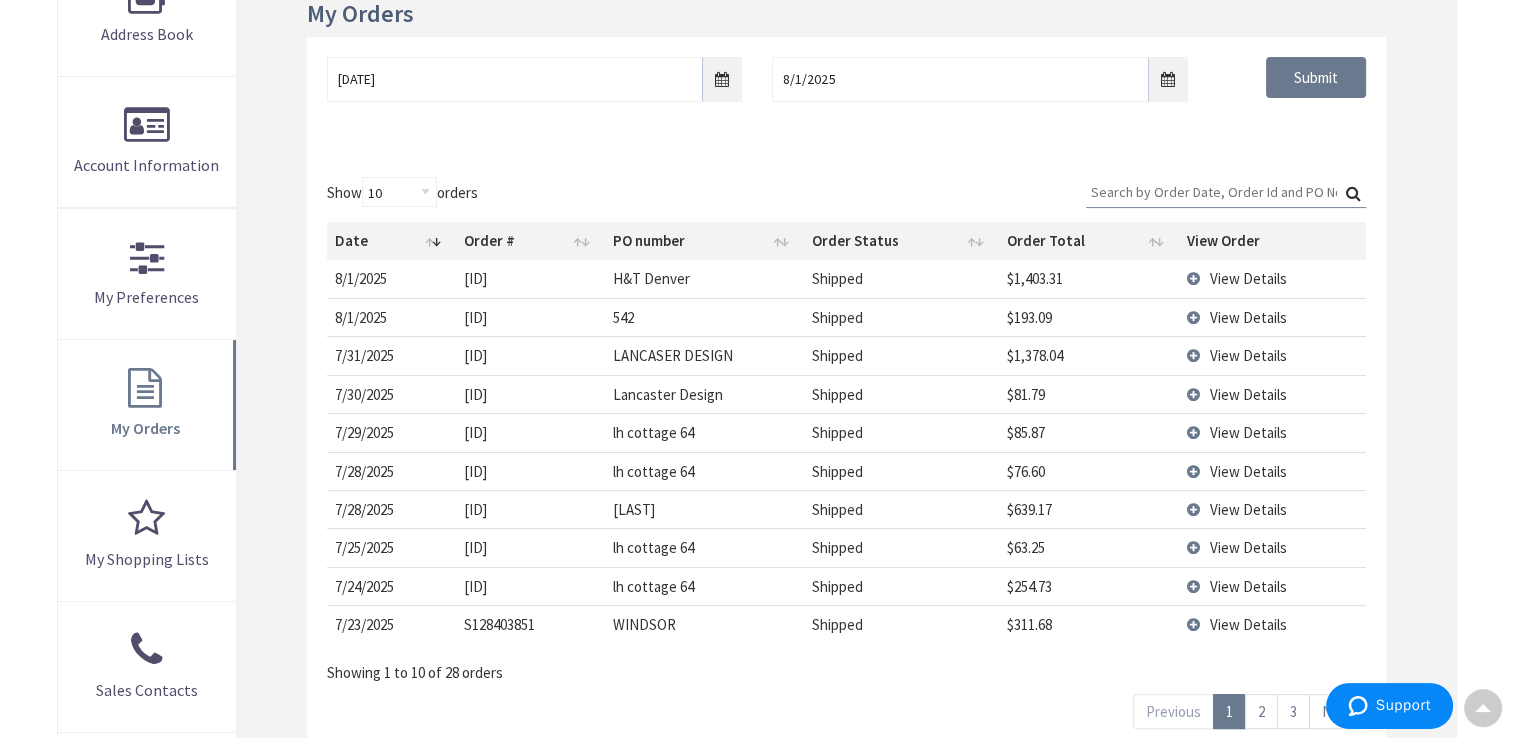 click on "View Details" at bounding box center [1248, 586] 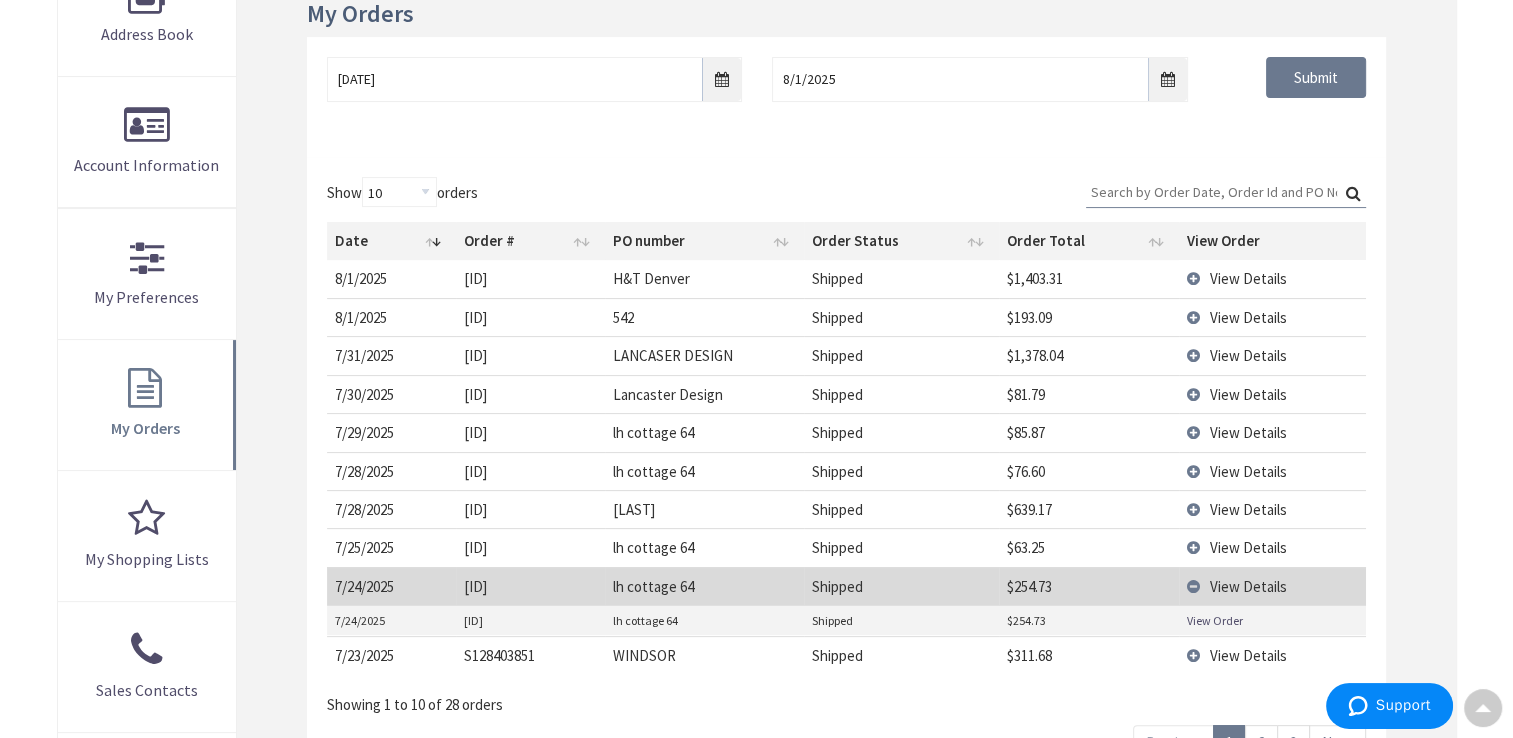 click on "View Order" at bounding box center [1215, 620] 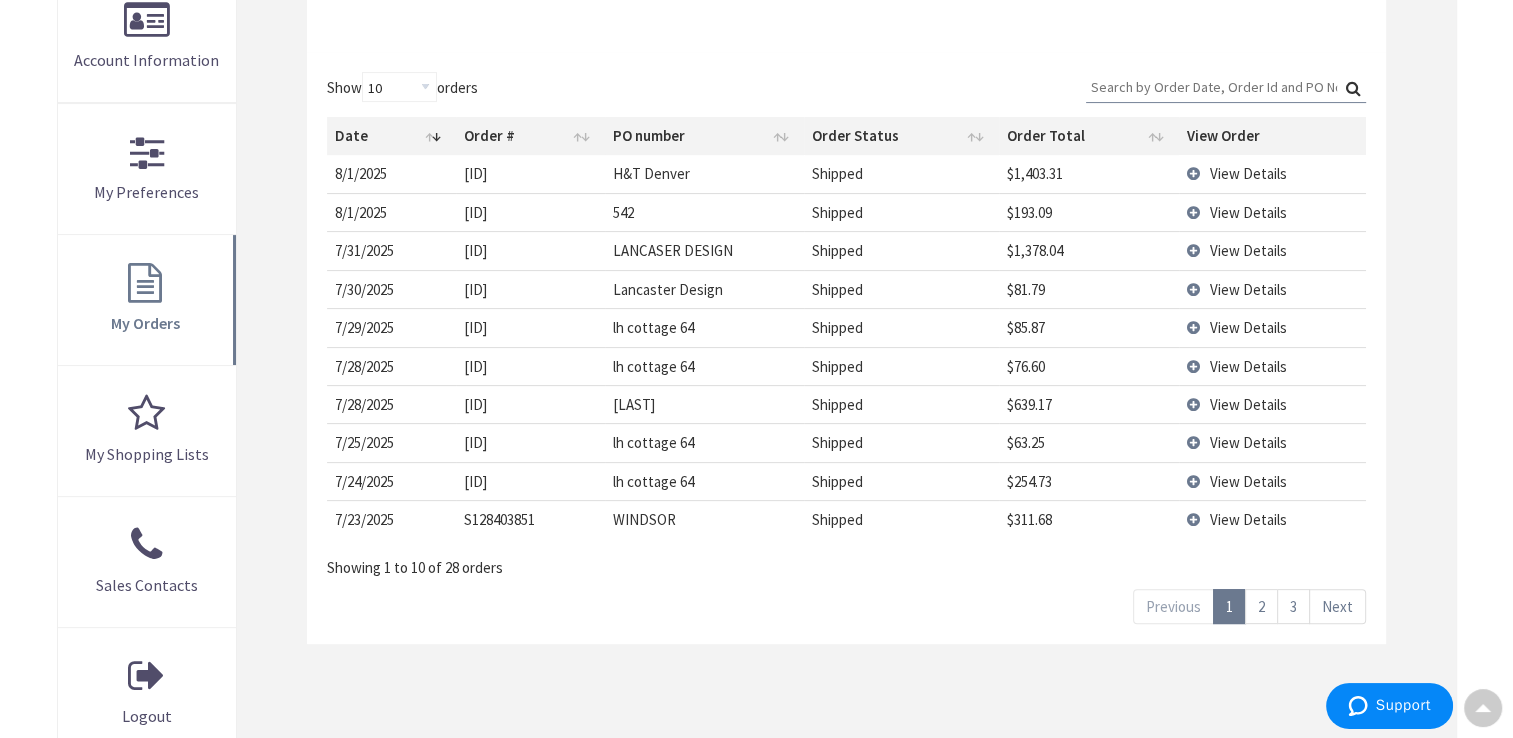scroll, scrollTop: 465, scrollLeft: 0, axis: vertical 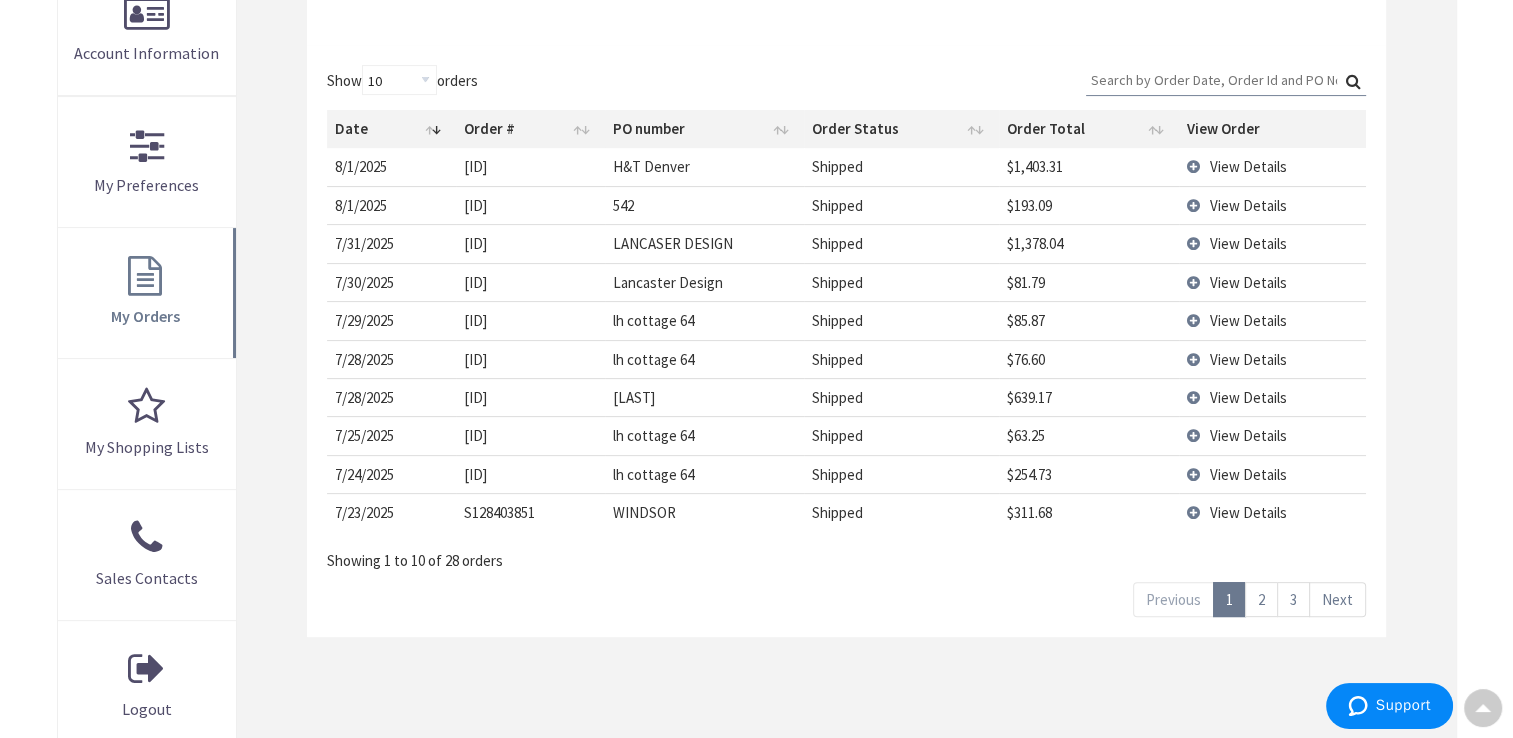 click on "2" at bounding box center [1261, 599] 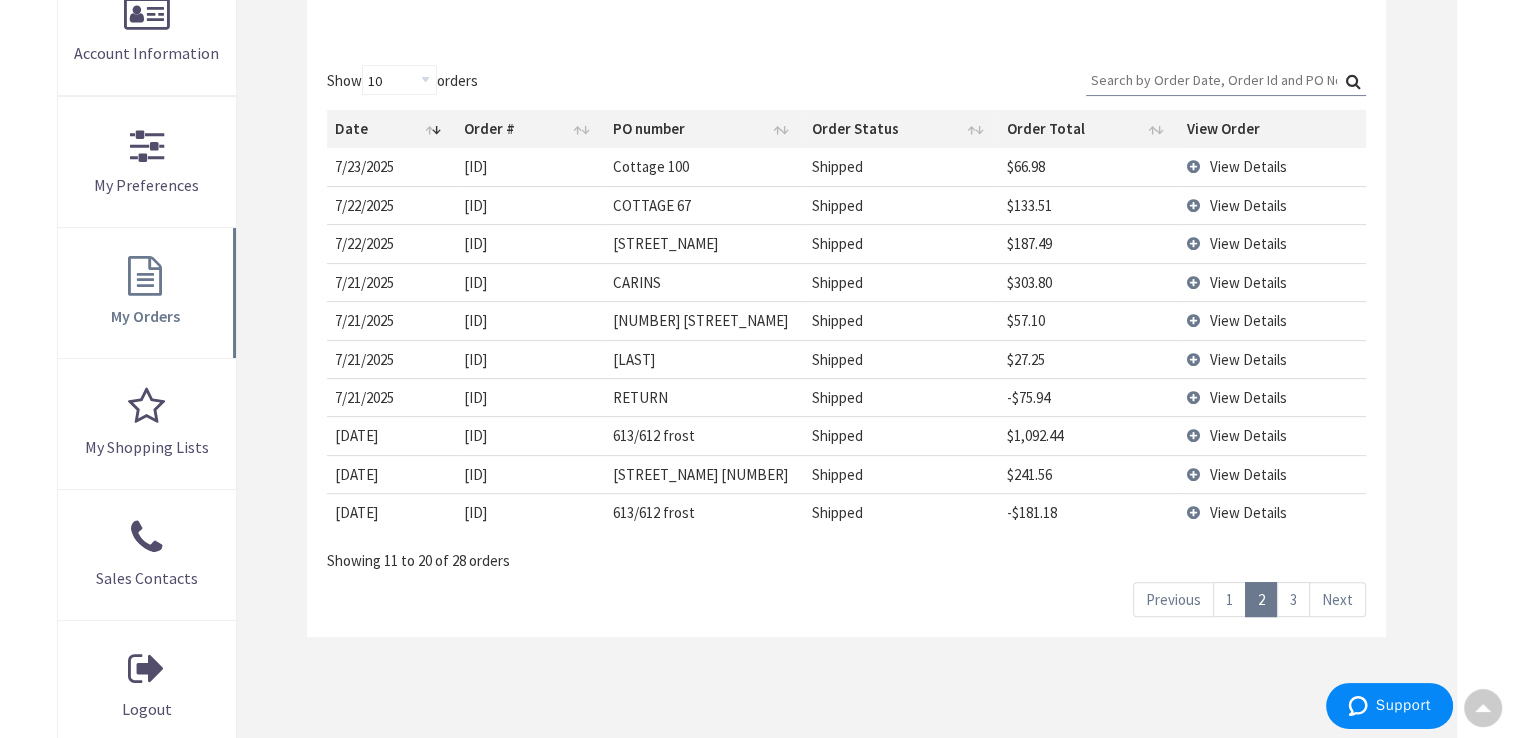 click on "View Details" at bounding box center [1248, 205] 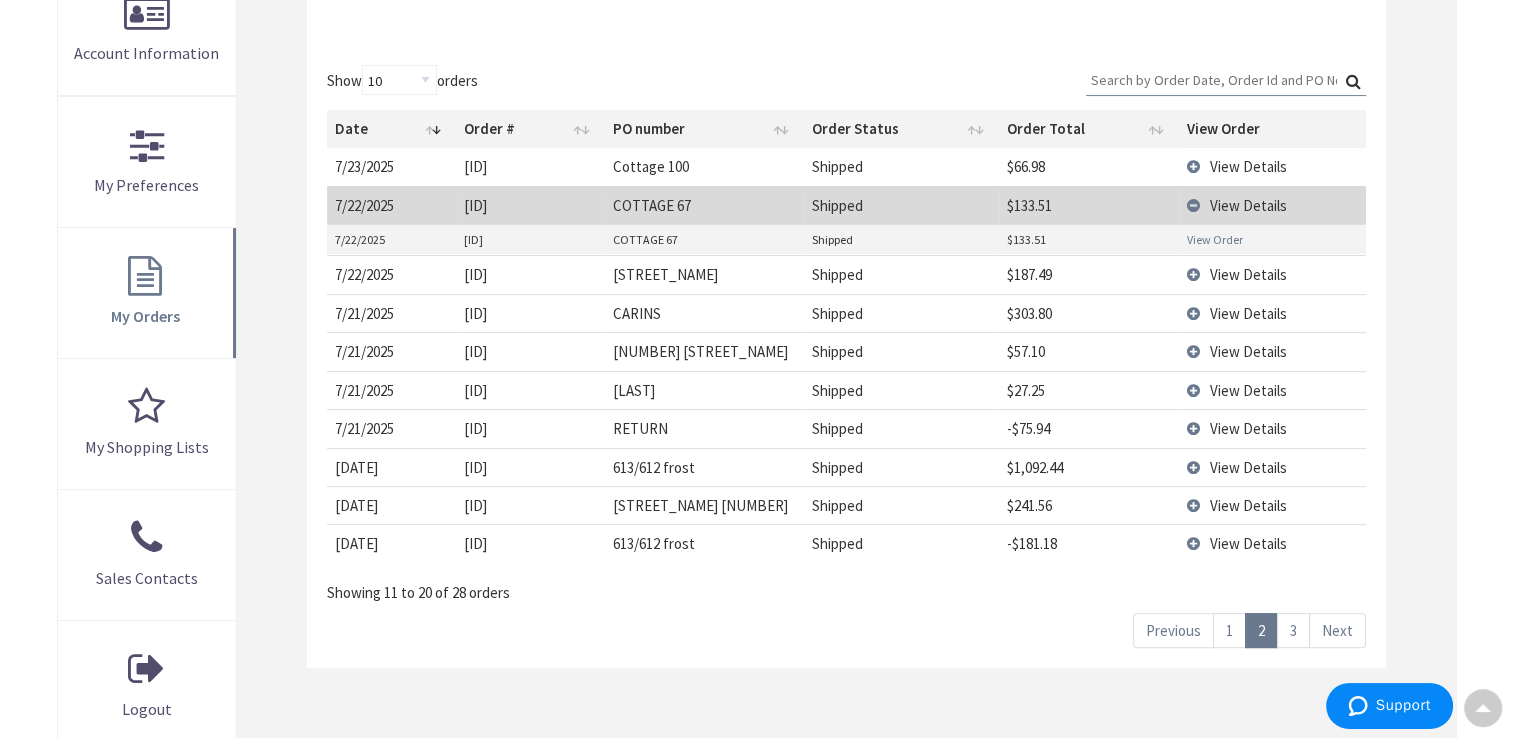 click on "View Order" at bounding box center (1215, 239) 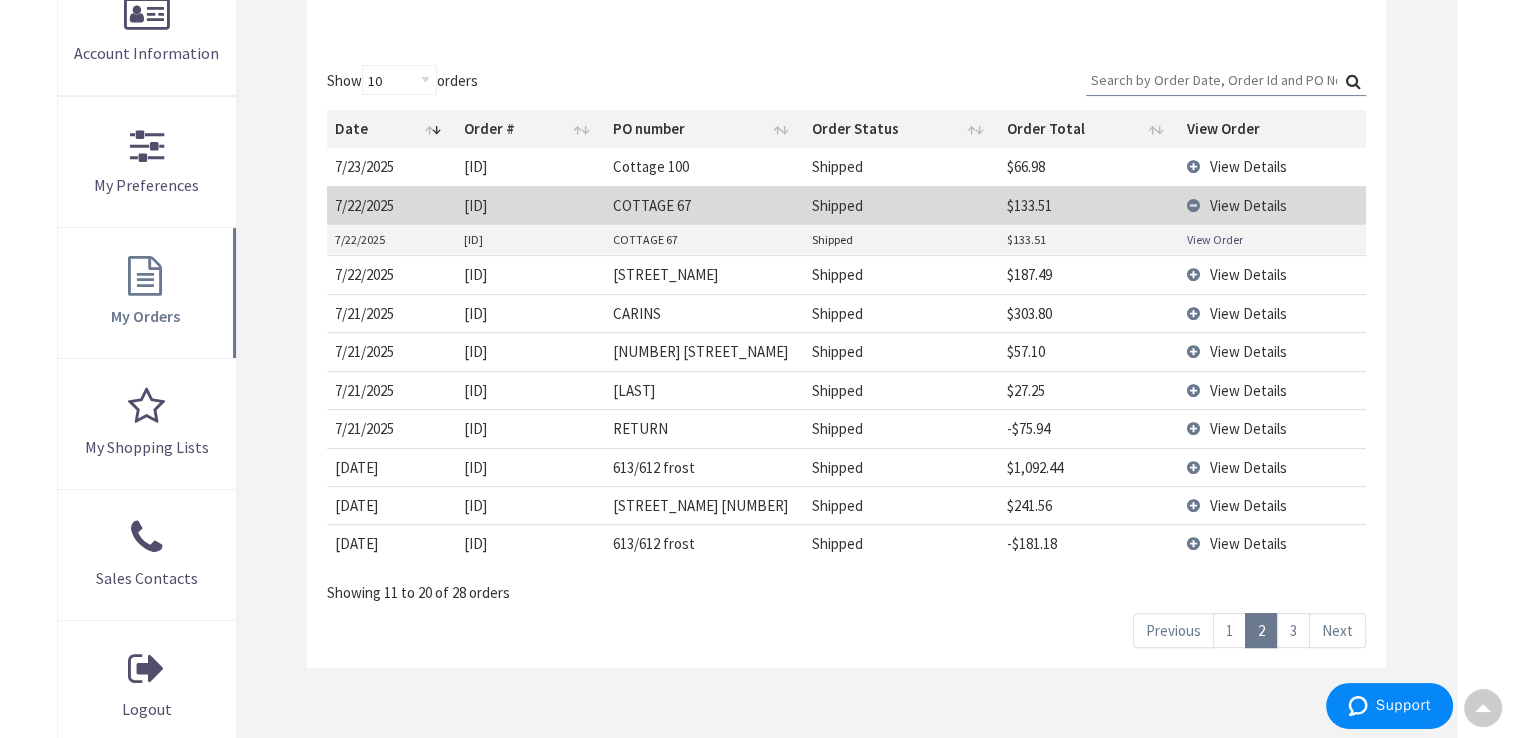 click on "View Details" at bounding box center [1248, 467] 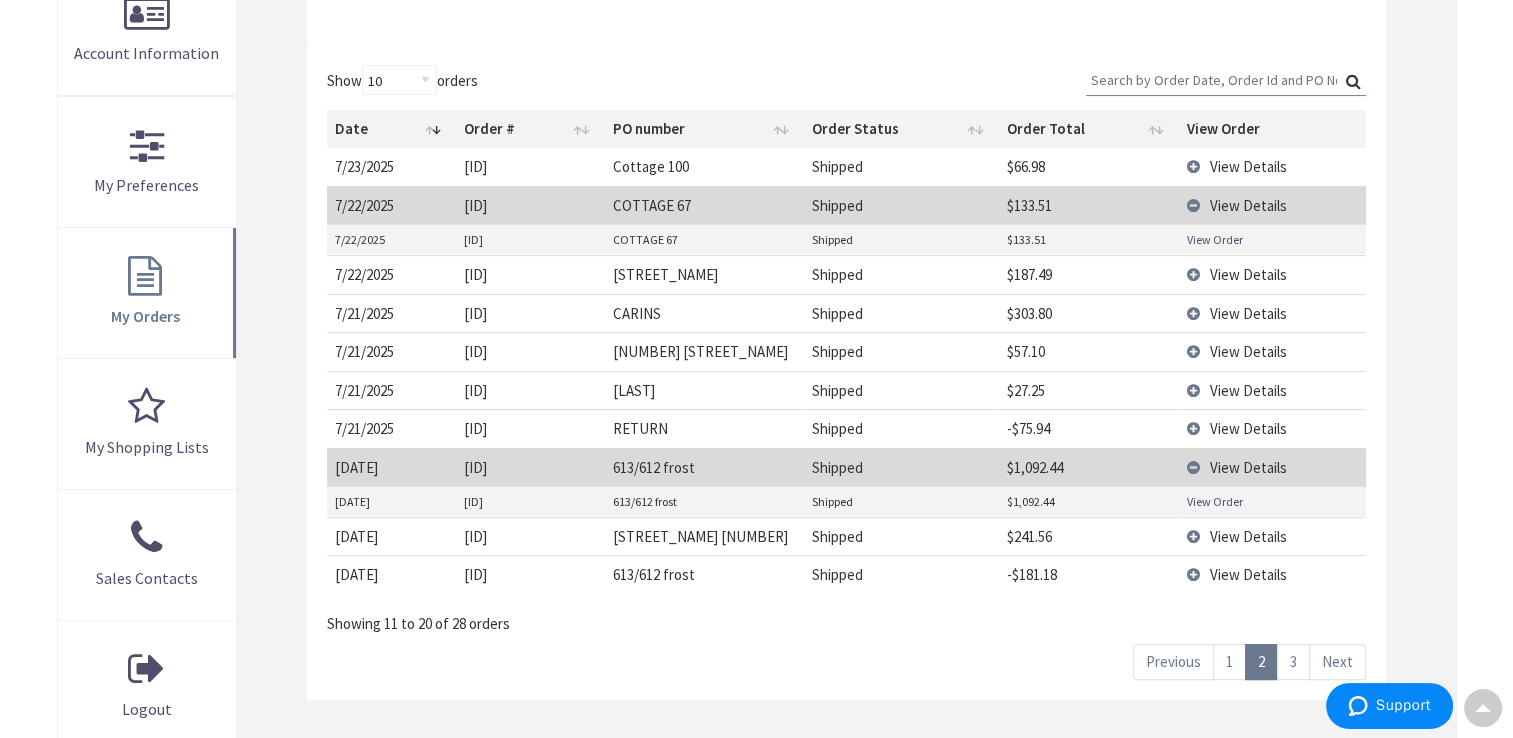 click on "View Order" at bounding box center [1215, 501] 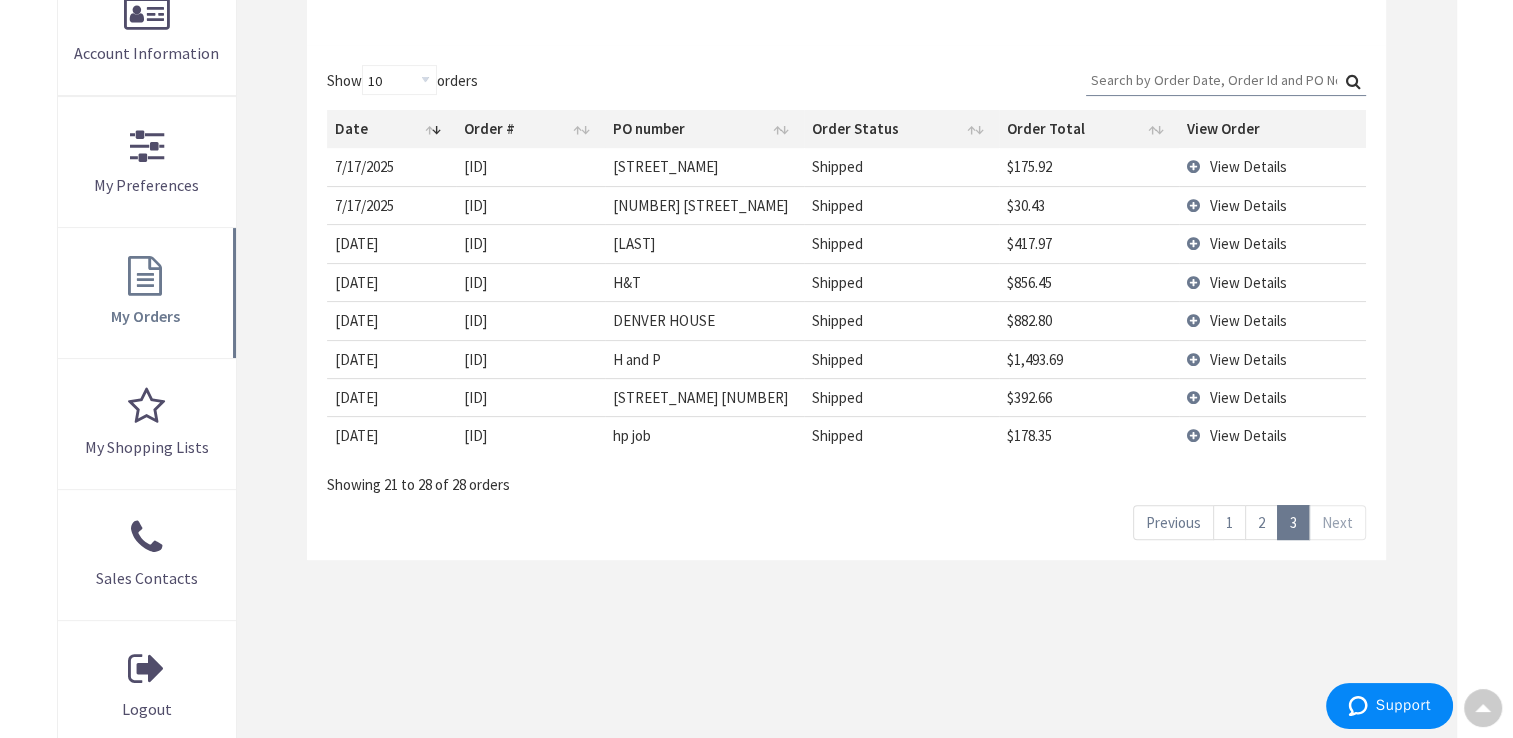 click on "1" at bounding box center (1229, 522) 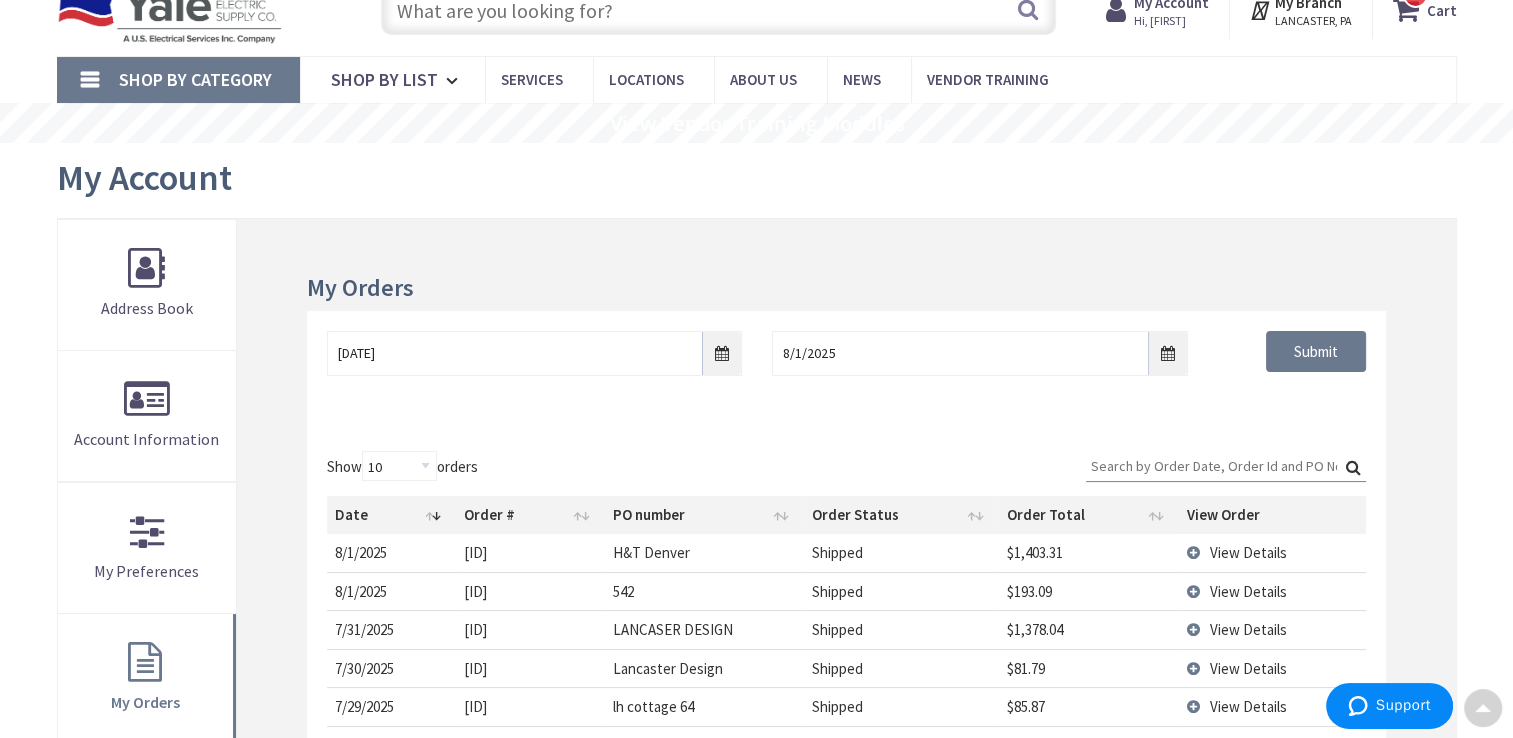 scroll, scrollTop: 0, scrollLeft: 0, axis: both 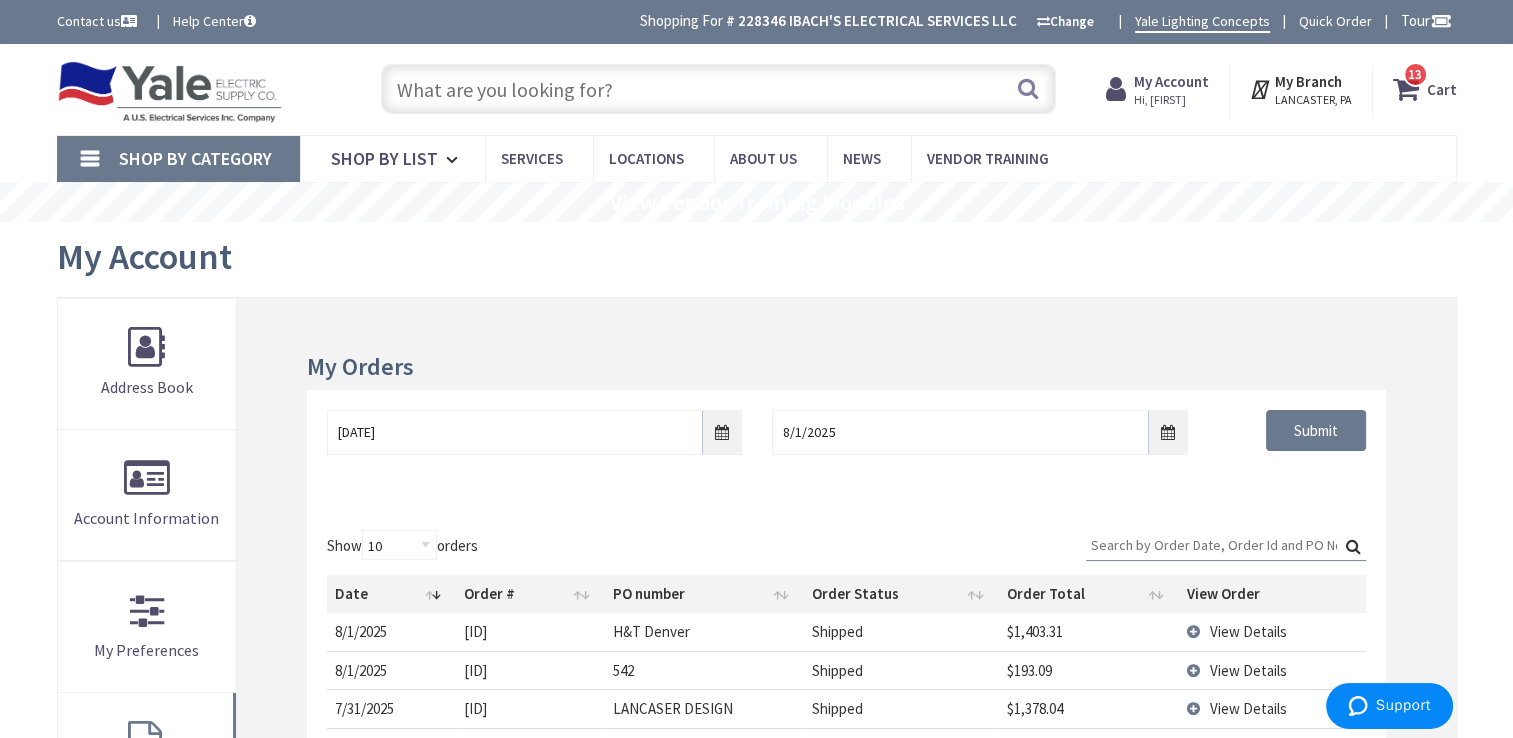 click at bounding box center [718, 89] 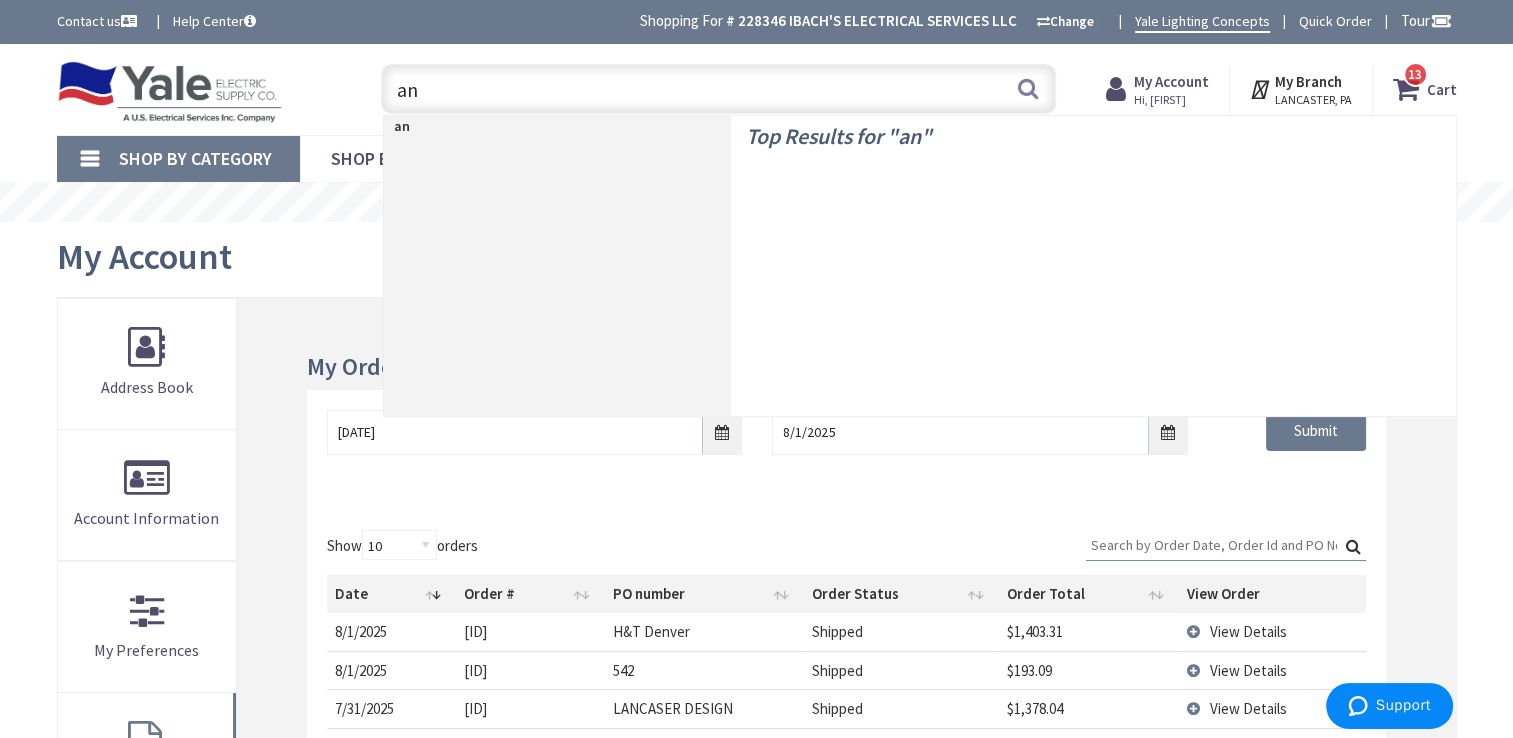 type on "a" 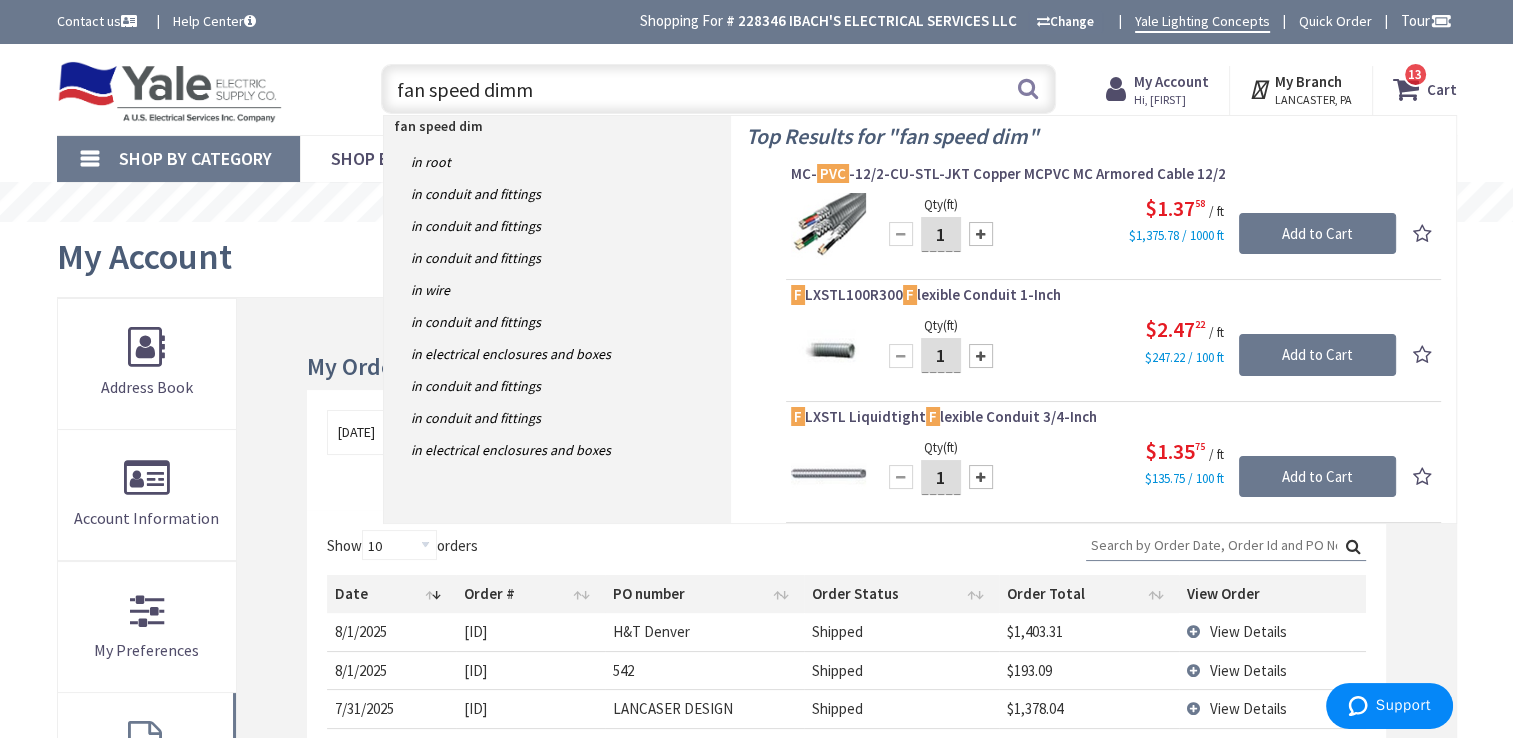 type on "fan speed dimme" 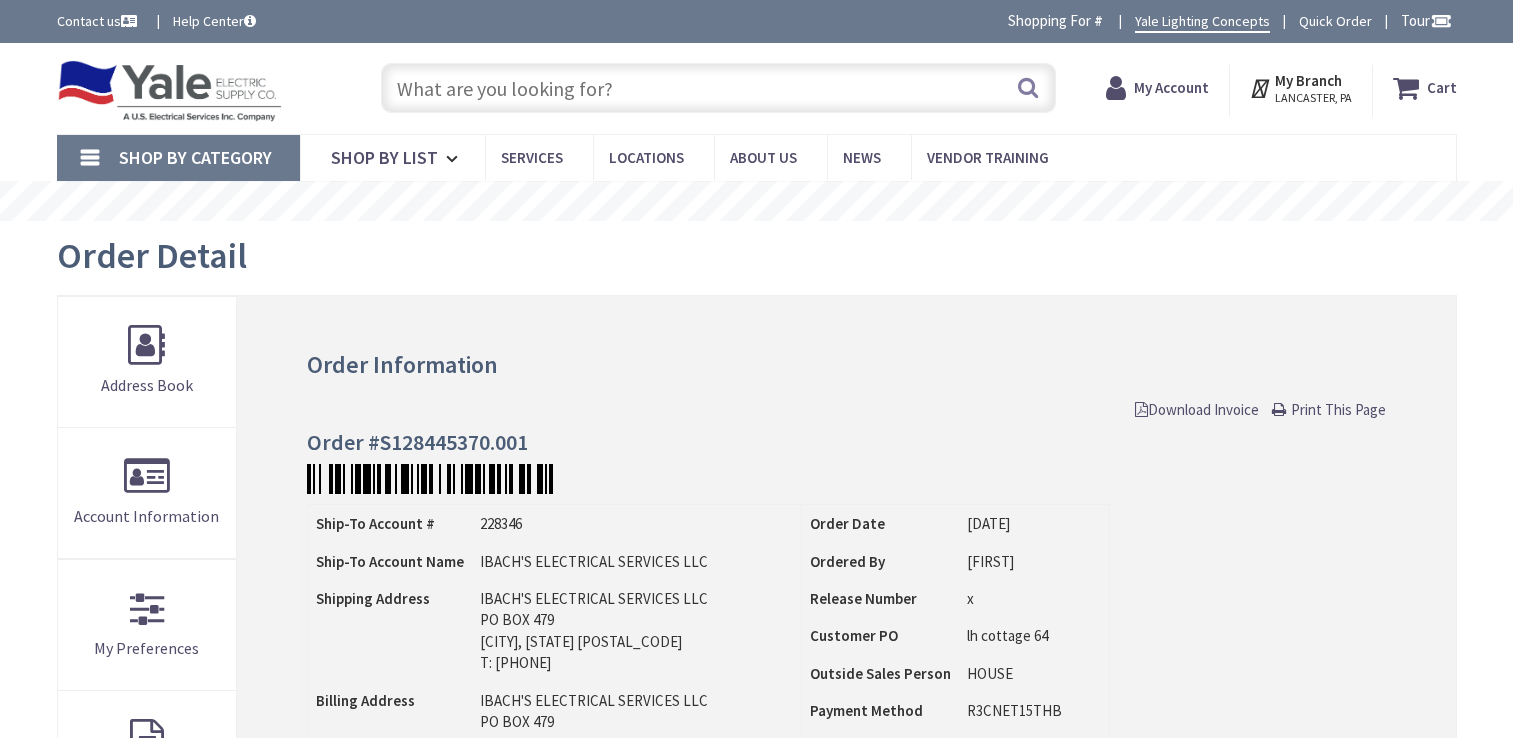 scroll, scrollTop: 0, scrollLeft: 0, axis: both 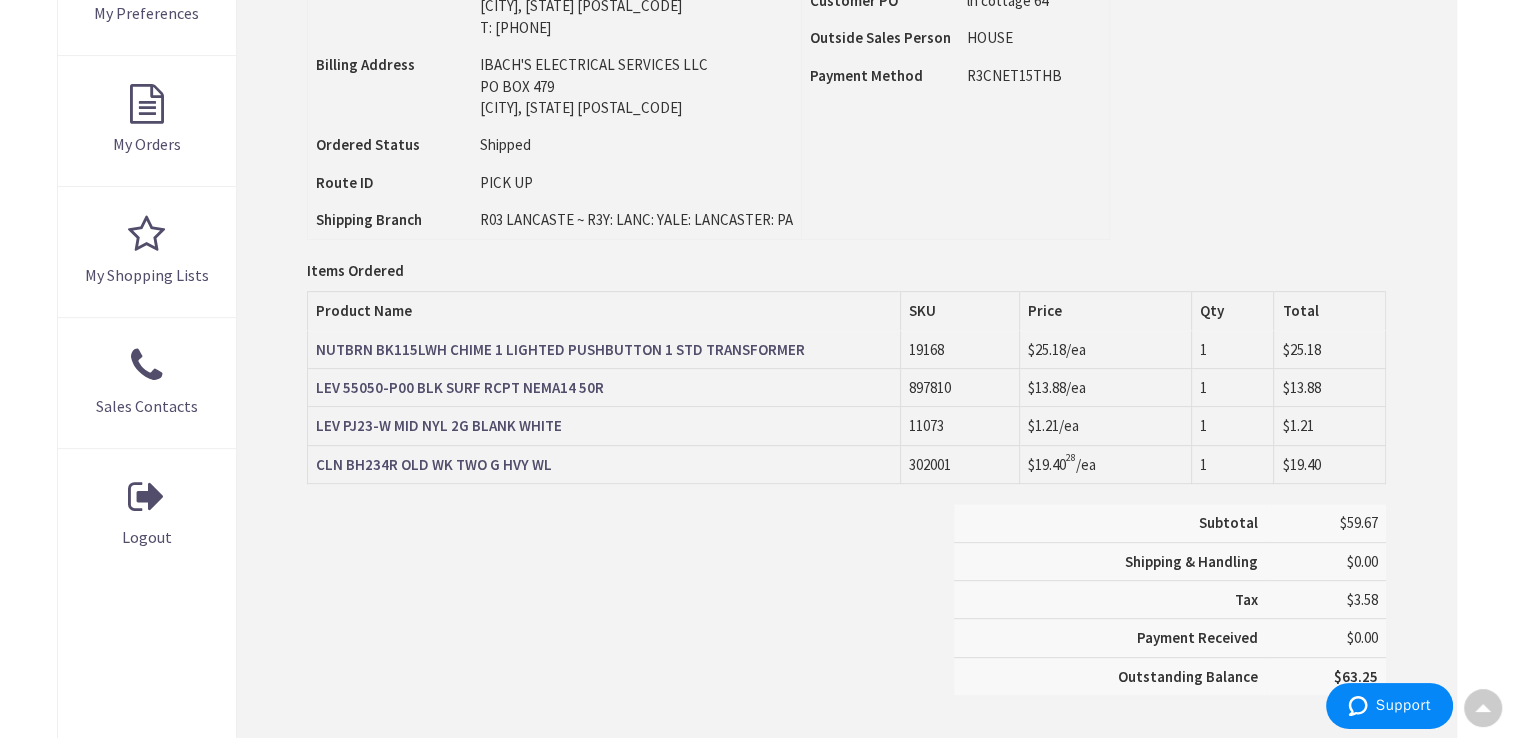 click on "LEV PJ23-W MID NYL 2G BLANK WHITE" at bounding box center [439, 425] 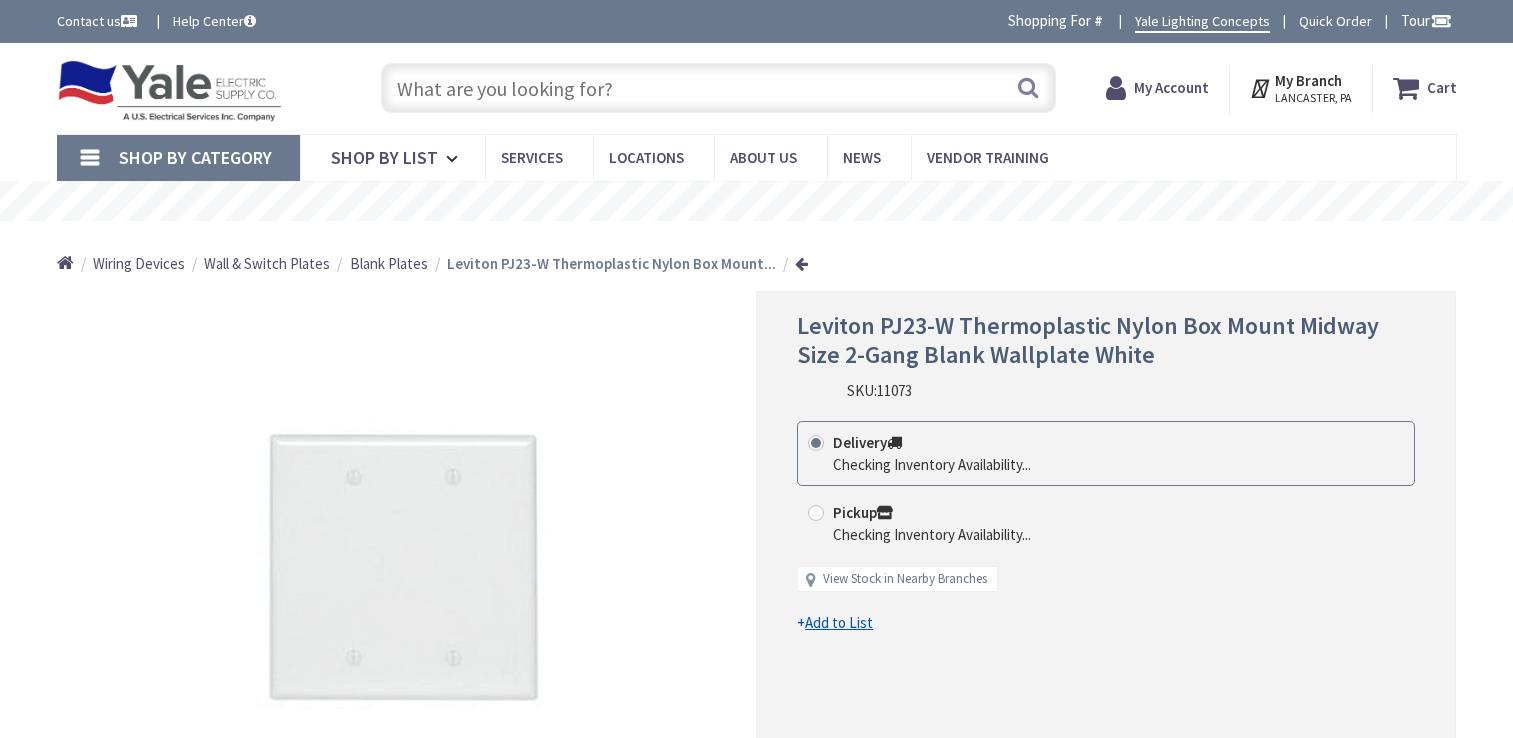 scroll, scrollTop: 0, scrollLeft: 0, axis: both 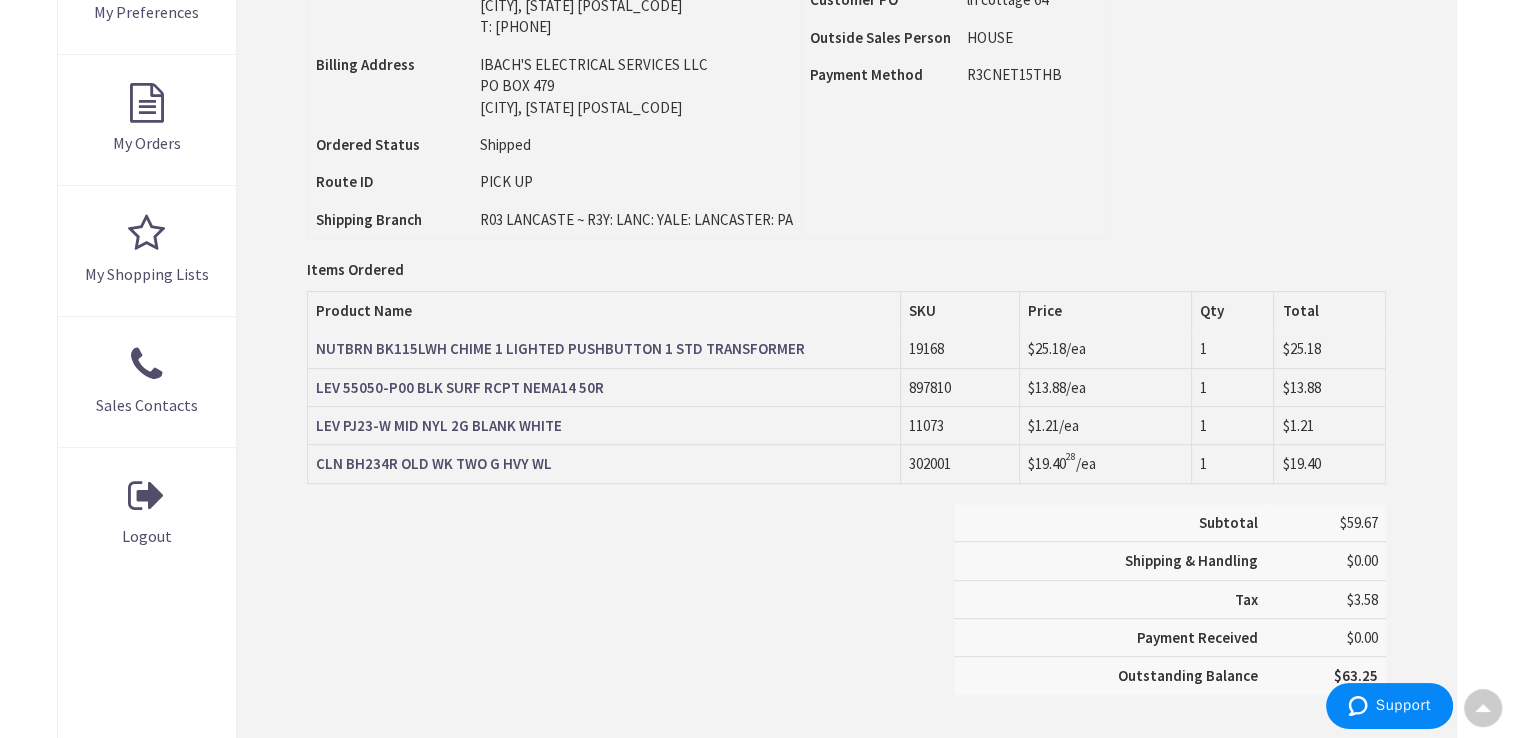 click on "CLN BH234R OLD WK TWO G HVY WL" at bounding box center [434, 463] 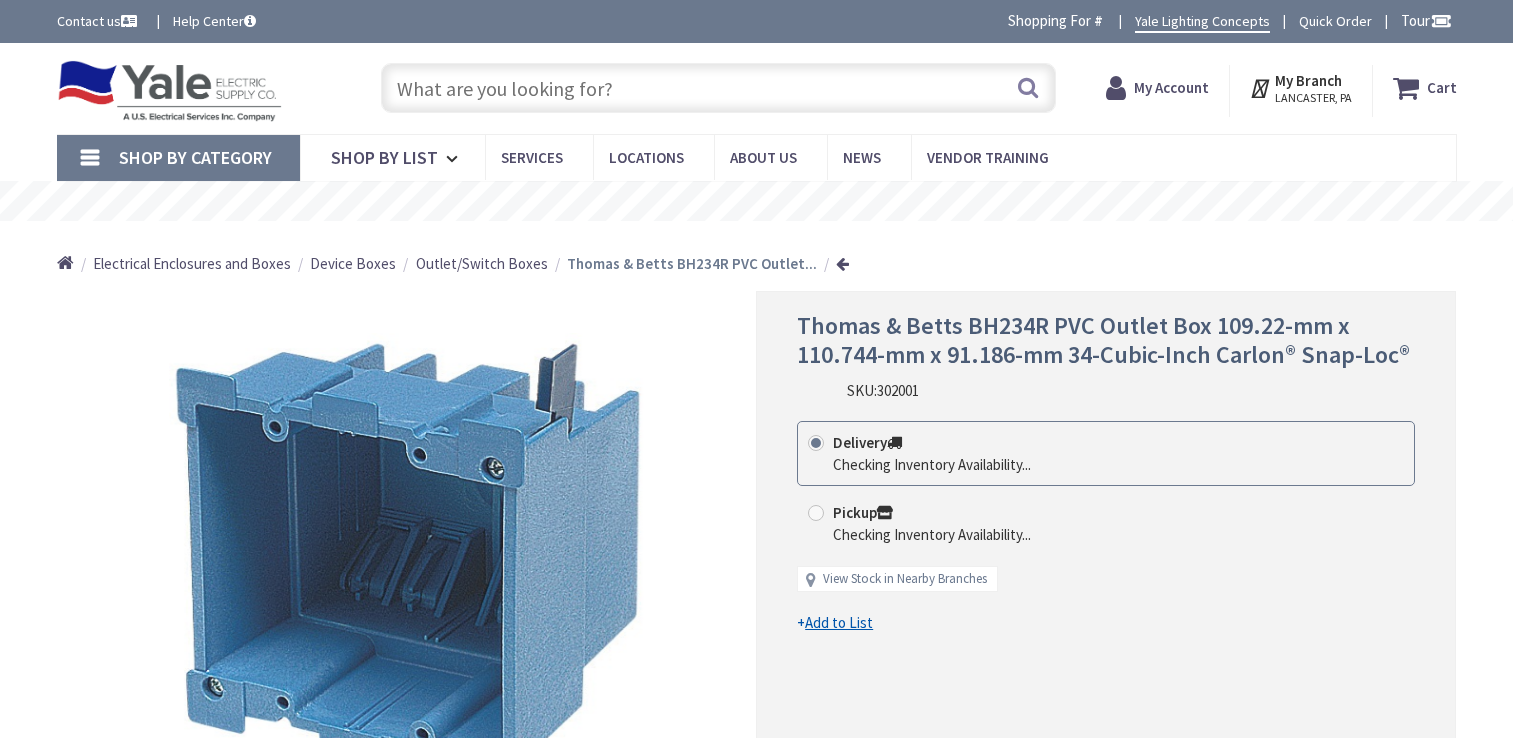 scroll, scrollTop: 0, scrollLeft: 0, axis: both 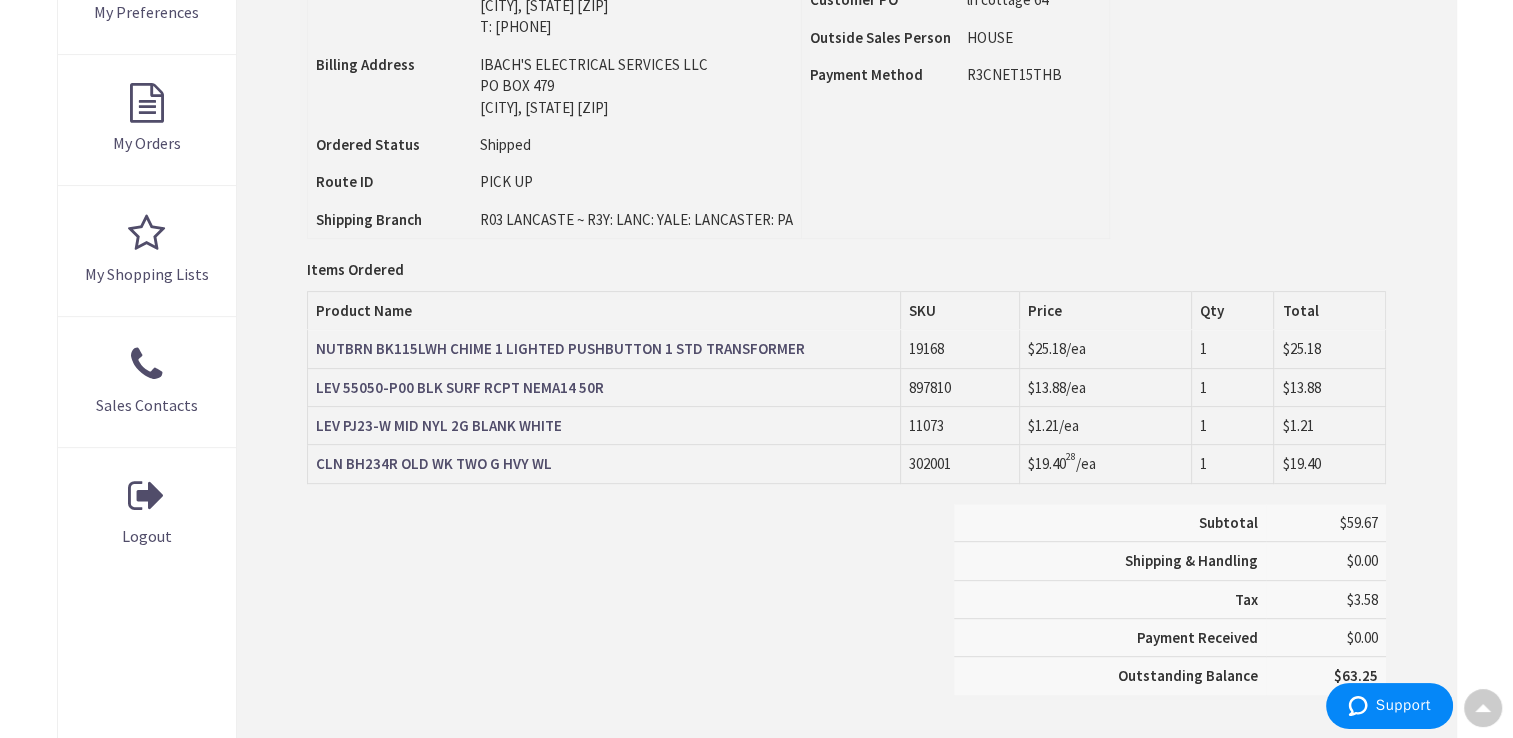 click on "NUTBRN BK115LWH CHIME 1 LIGHTED  PUSHBUTTON 1 STD TRANSFORMER" at bounding box center (560, 348) 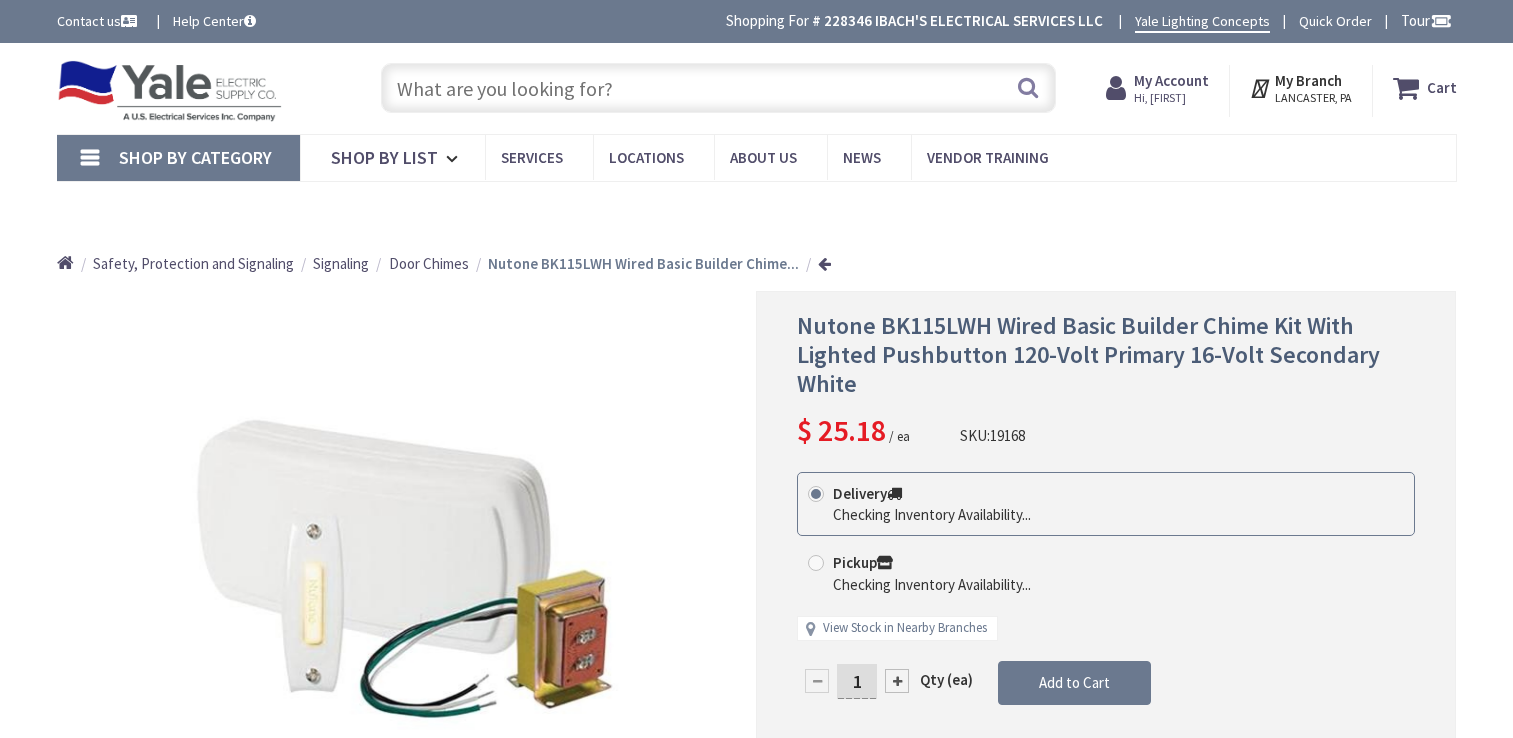 scroll, scrollTop: 0, scrollLeft: 0, axis: both 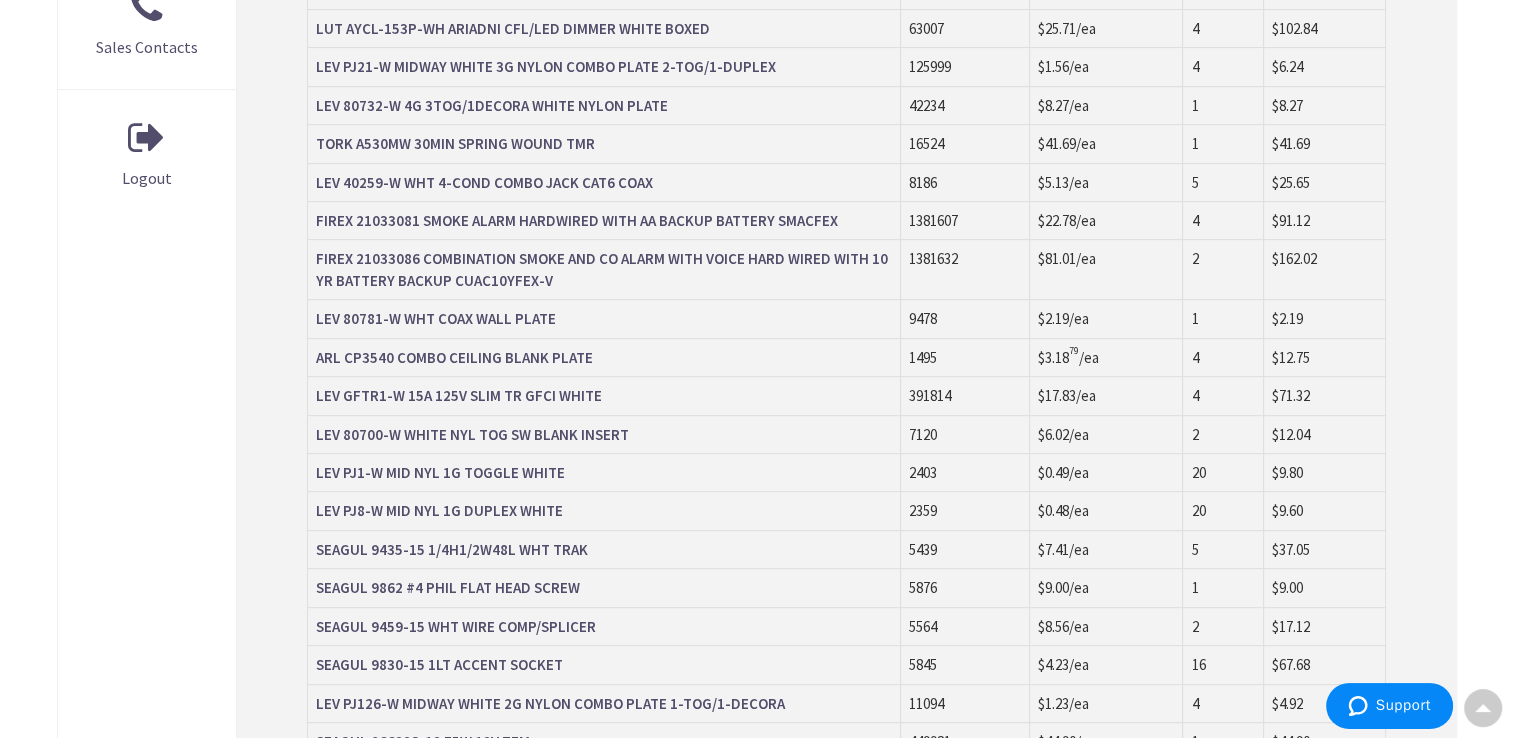 click on "LEV 80781-W WHT COAX WALL PLATE" at bounding box center (604, 319) 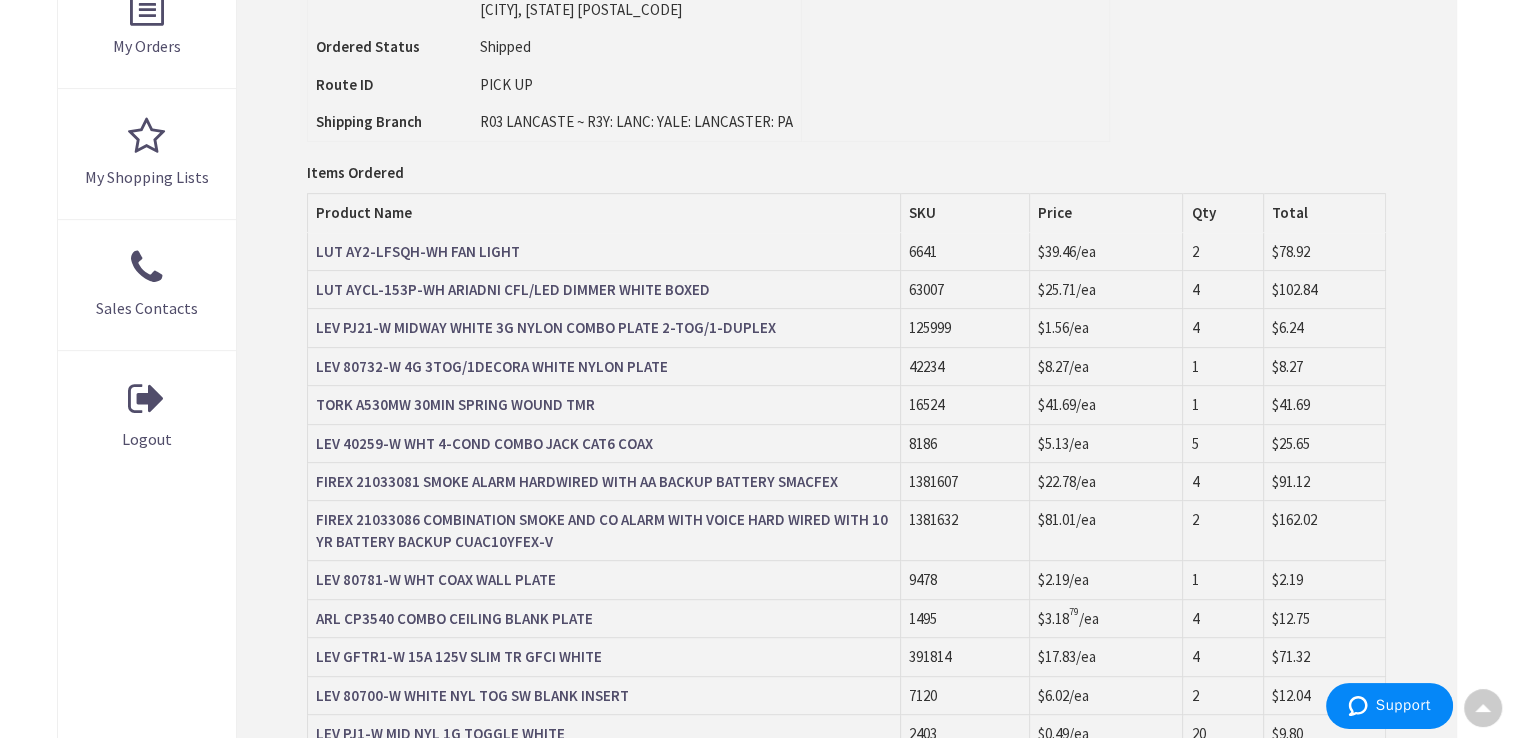 scroll, scrollTop: 741, scrollLeft: 0, axis: vertical 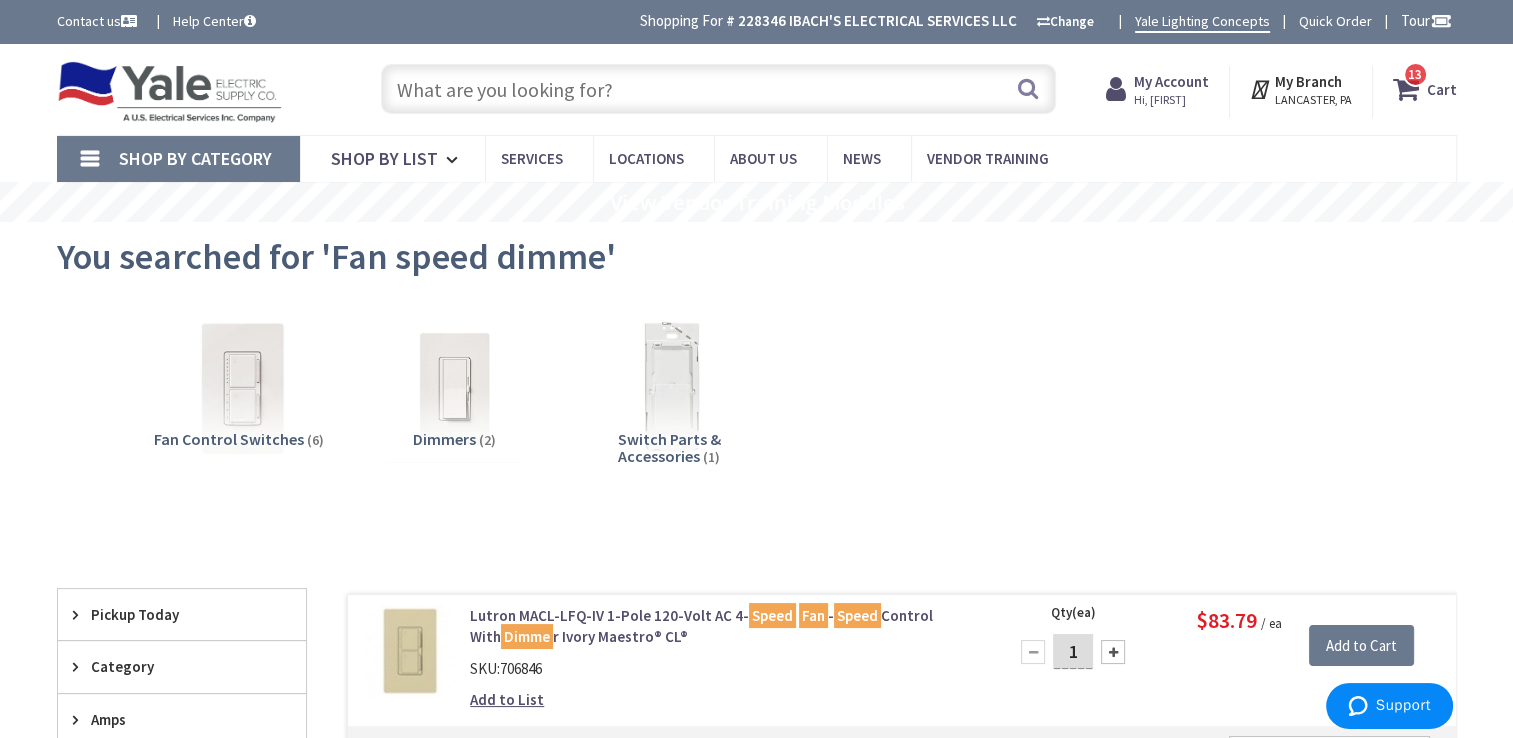 click on "My Account" at bounding box center (1171, 81) 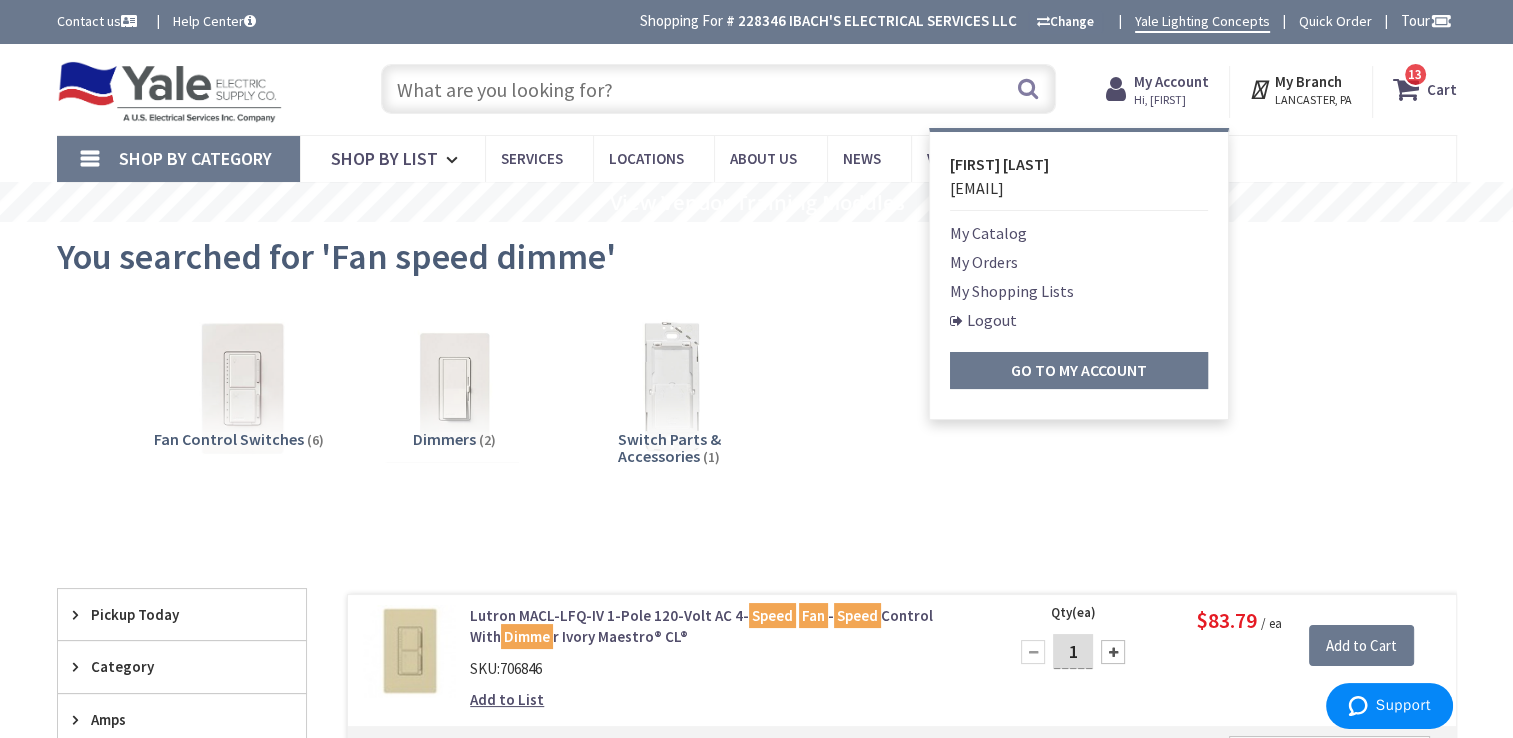 click on "My Orders" at bounding box center [984, 262] 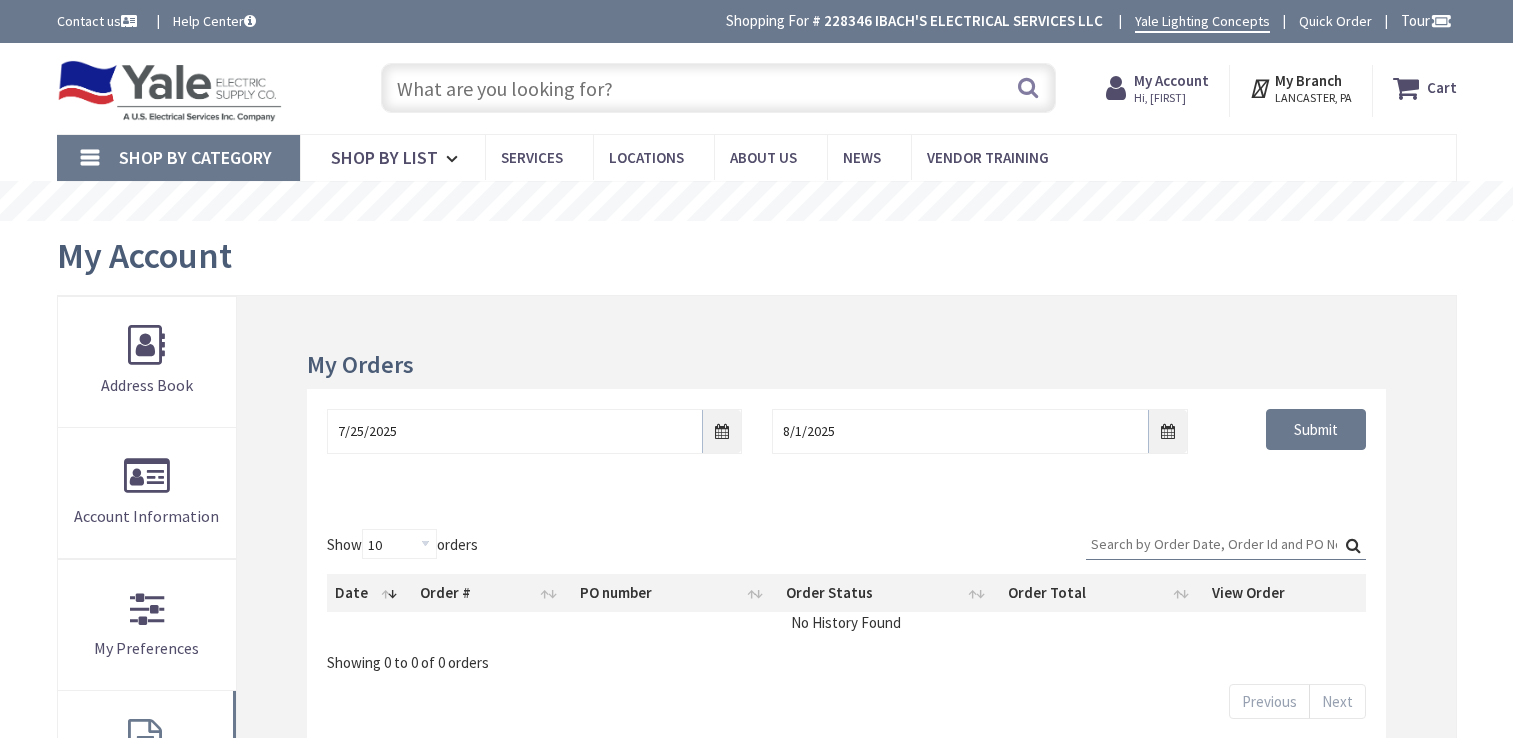 scroll, scrollTop: 0, scrollLeft: 0, axis: both 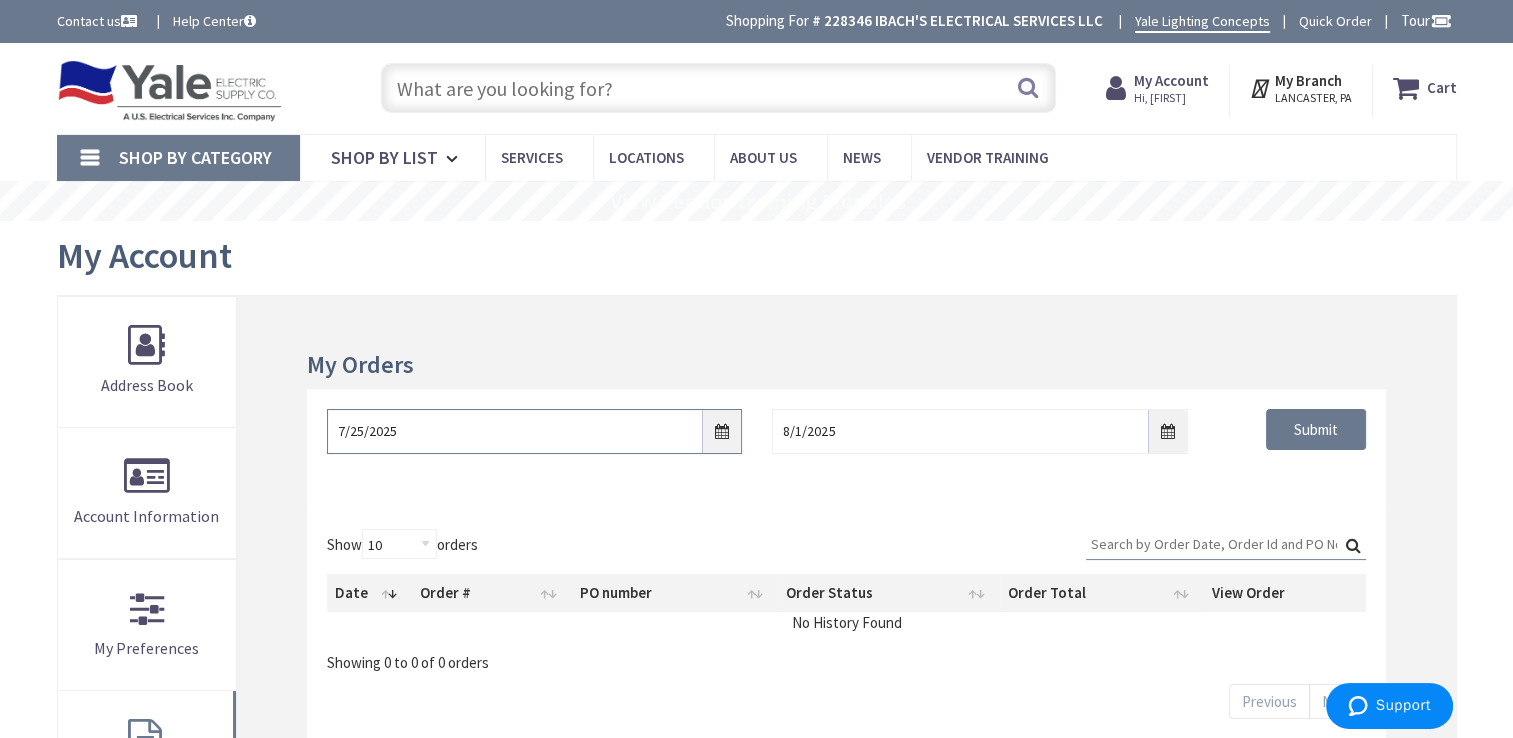 click on "7/25/2025" at bounding box center [534, 431] 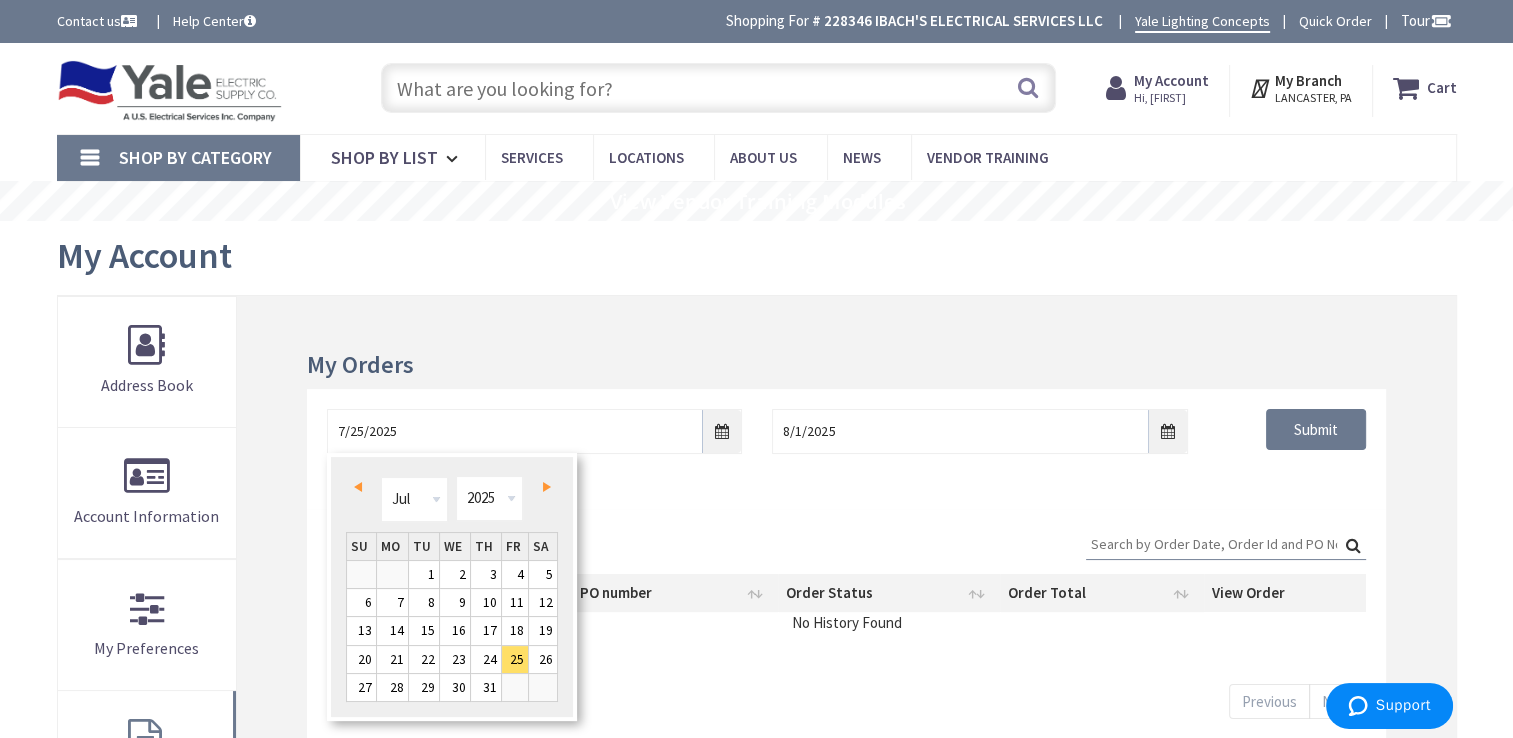 click on "14" at bounding box center [392, 630] 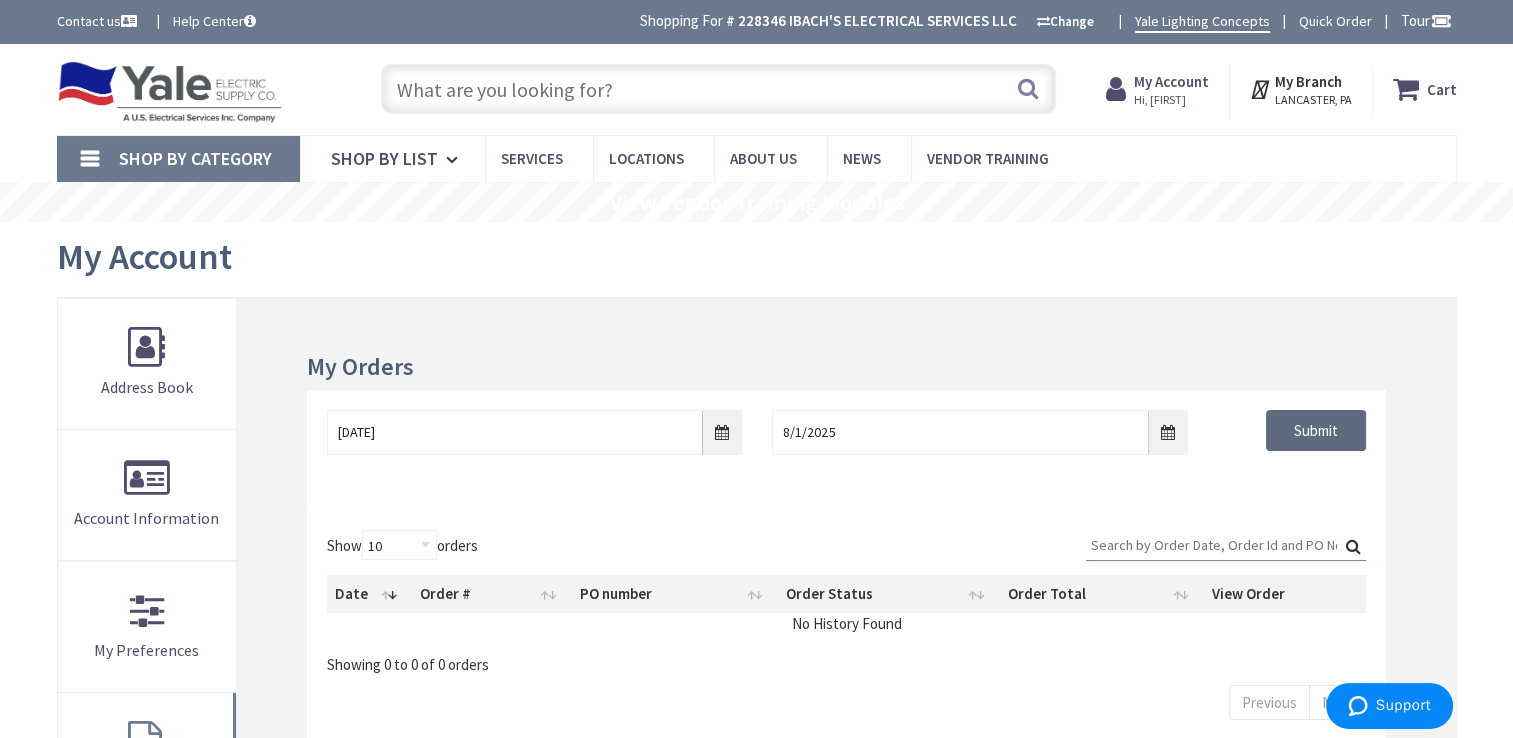 click on "Submit" at bounding box center [1316, 431] 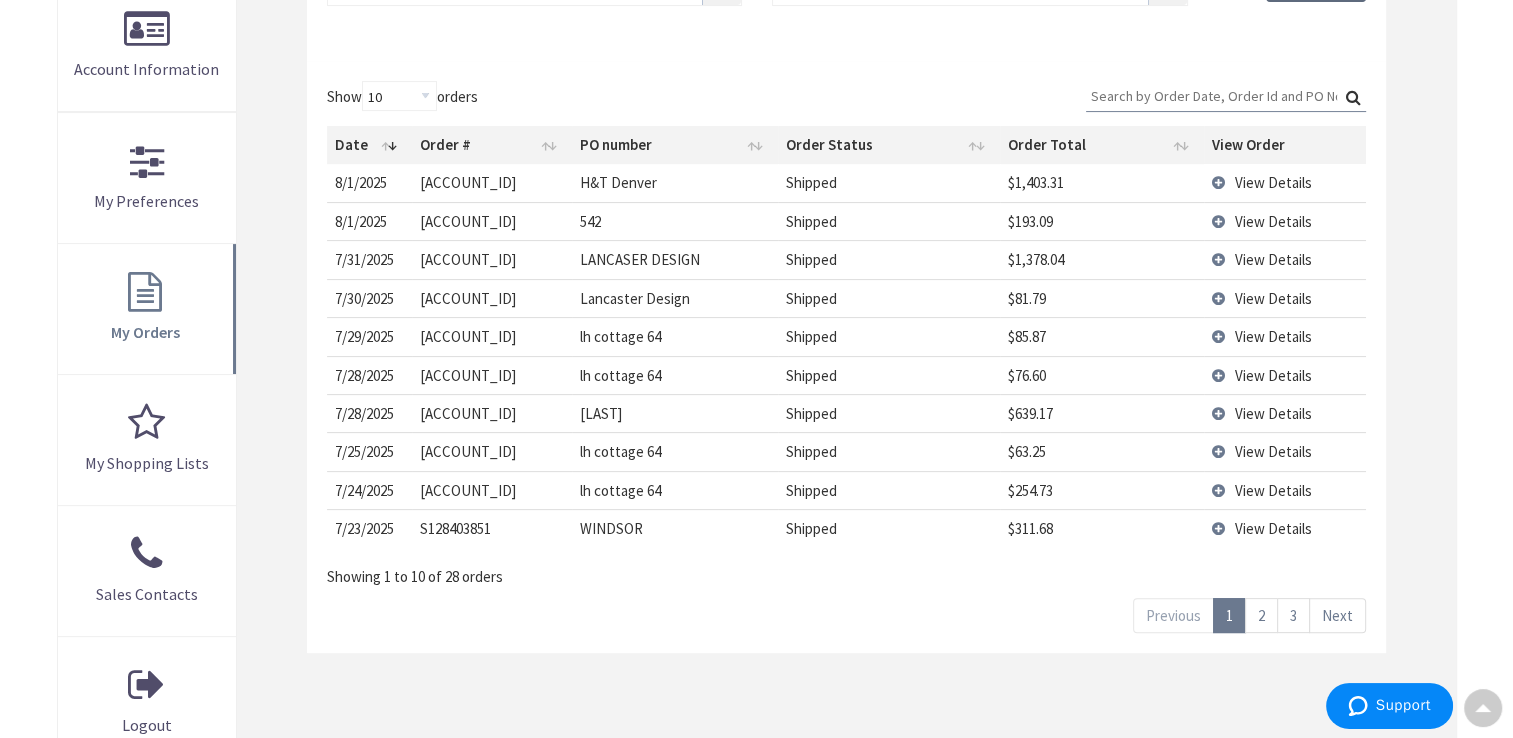 scroll, scrollTop: 448, scrollLeft: 0, axis: vertical 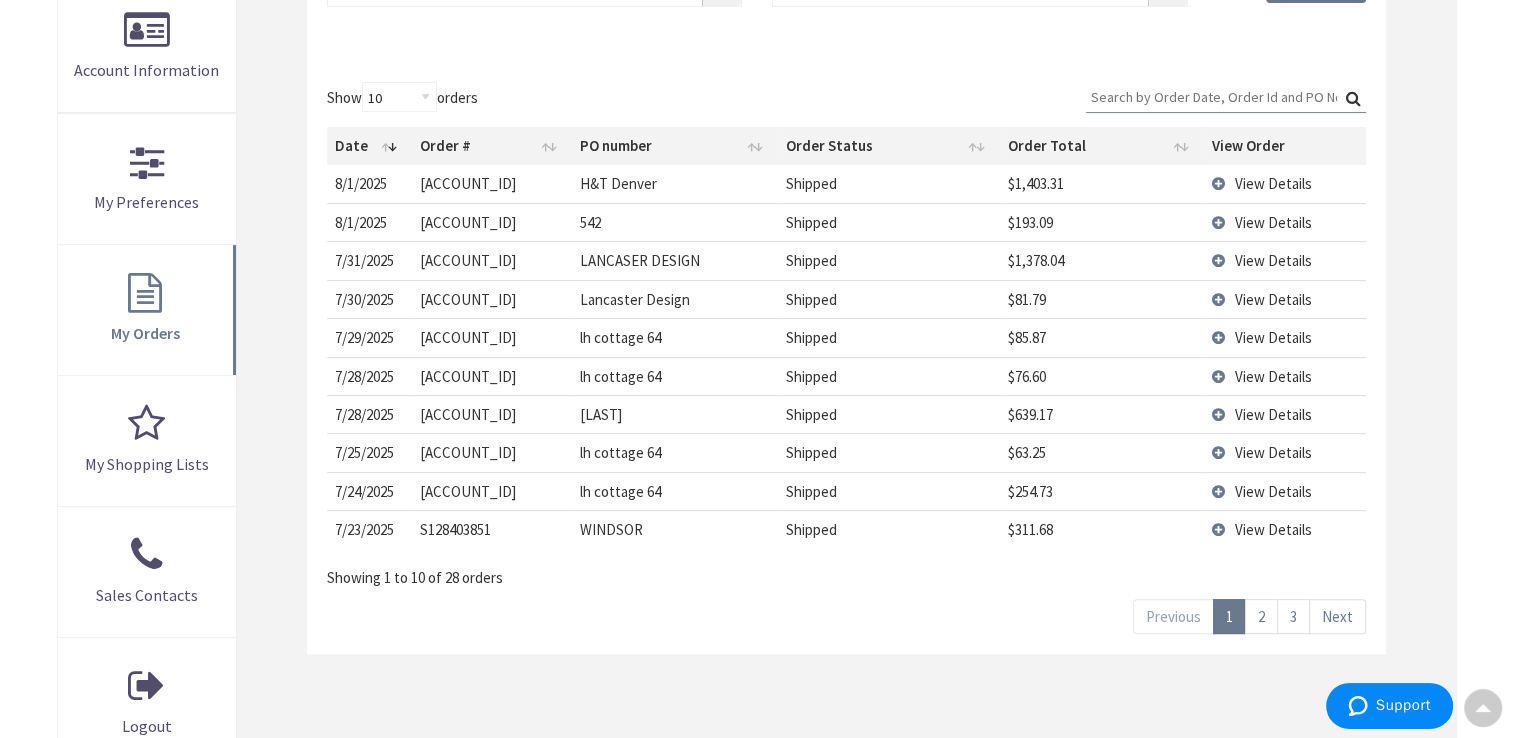 click on "2" at bounding box center (1261, 616) 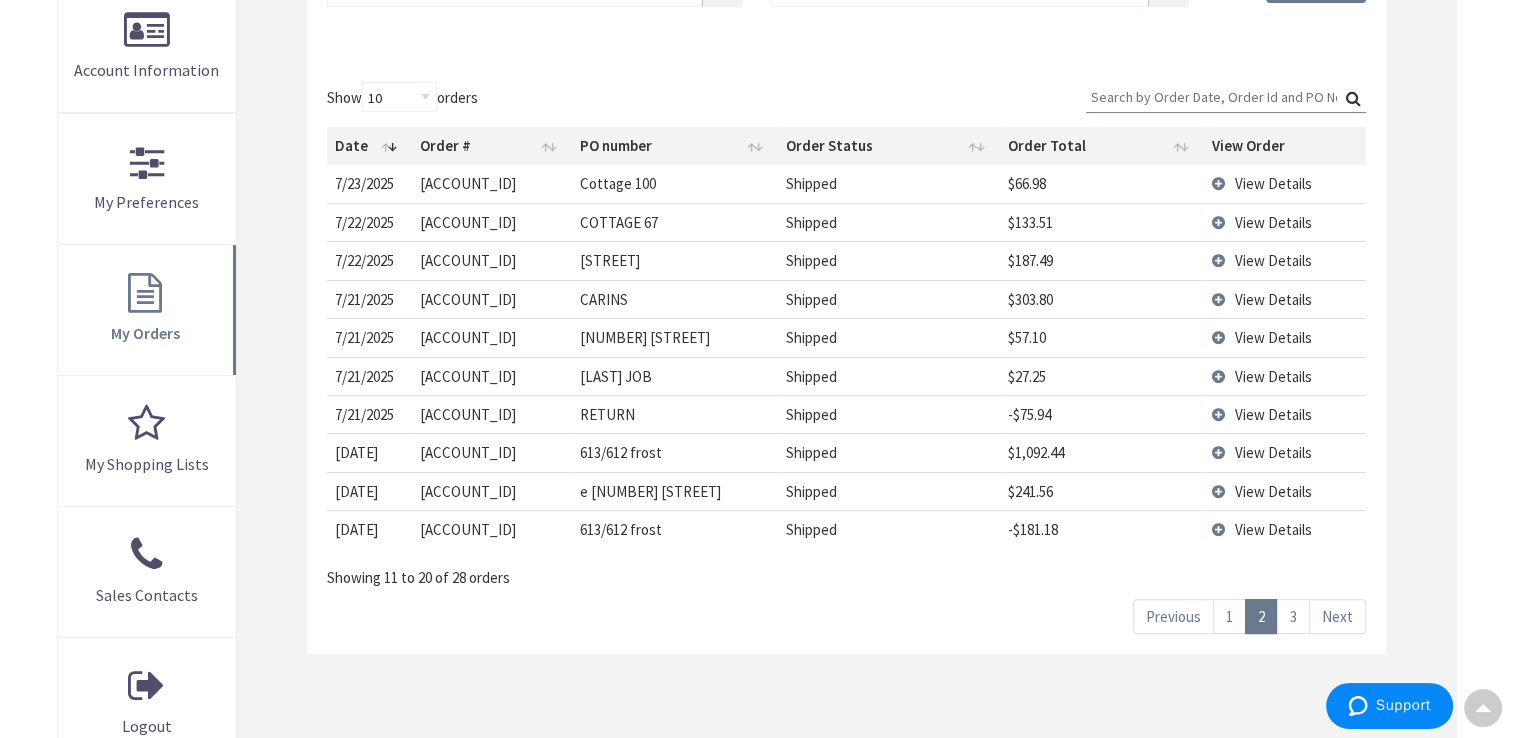 click on "View Details" at bounding box center (1273, 183) 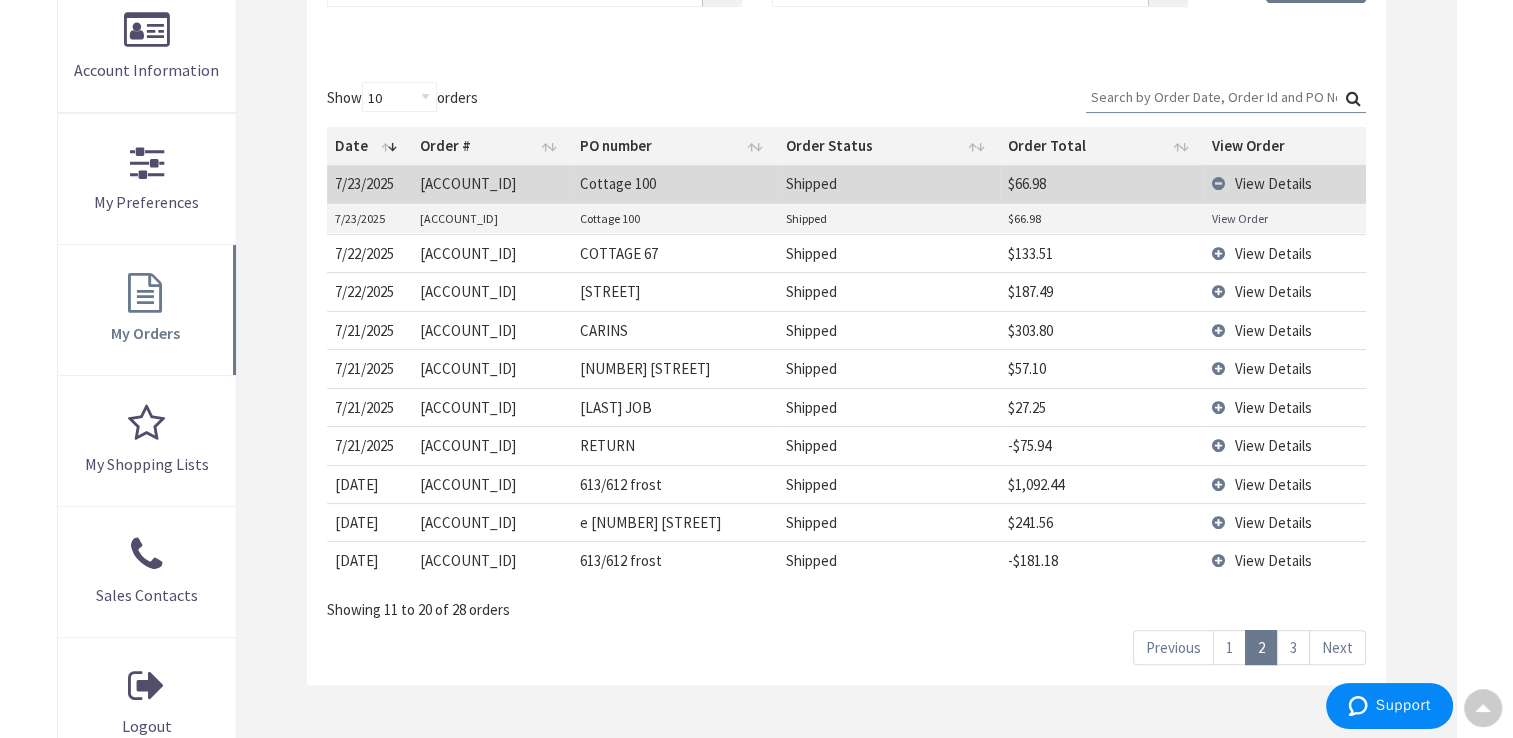 click on "View Order" at bounding box center (1240, 218) 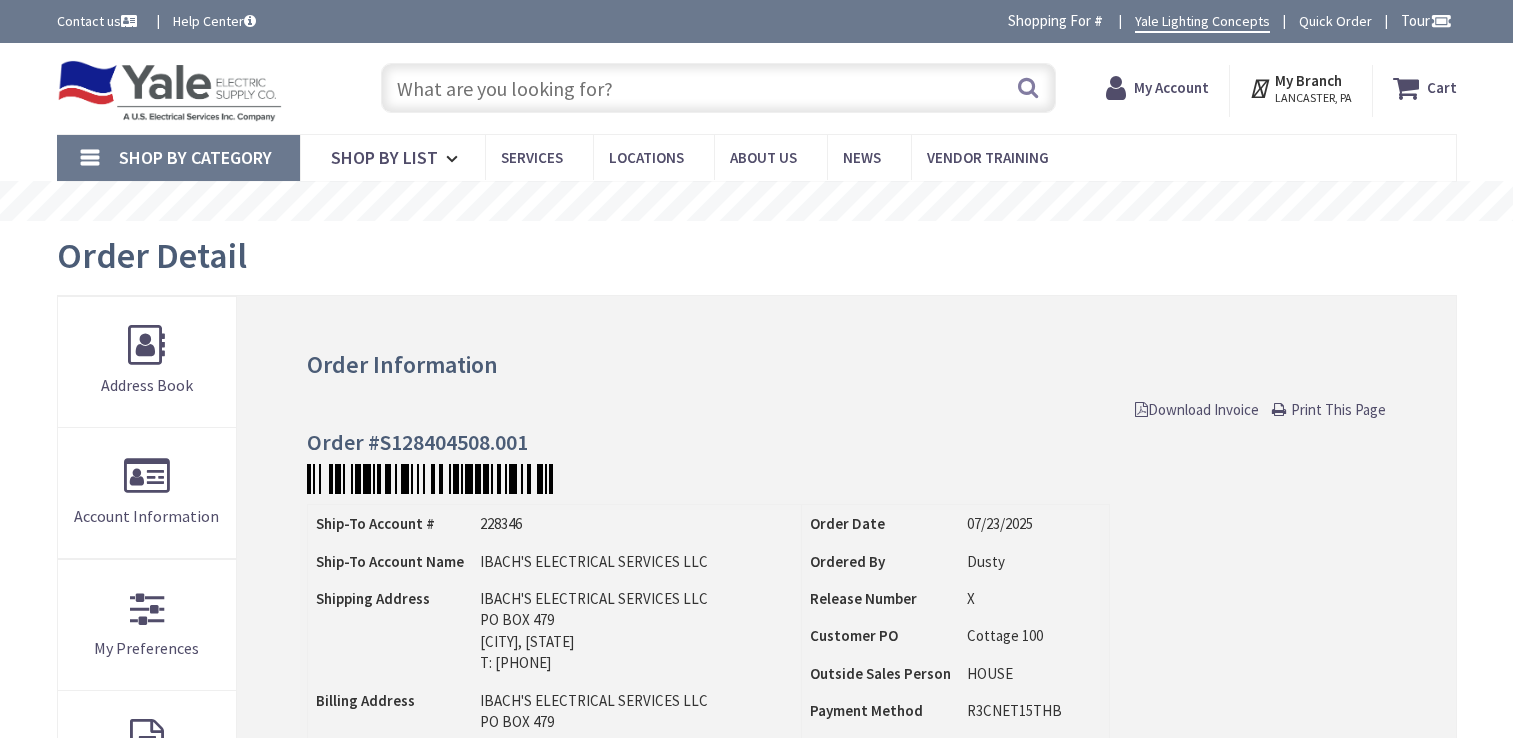 scroll, scrollTop: 0, scrollLeft: 0, axis: both 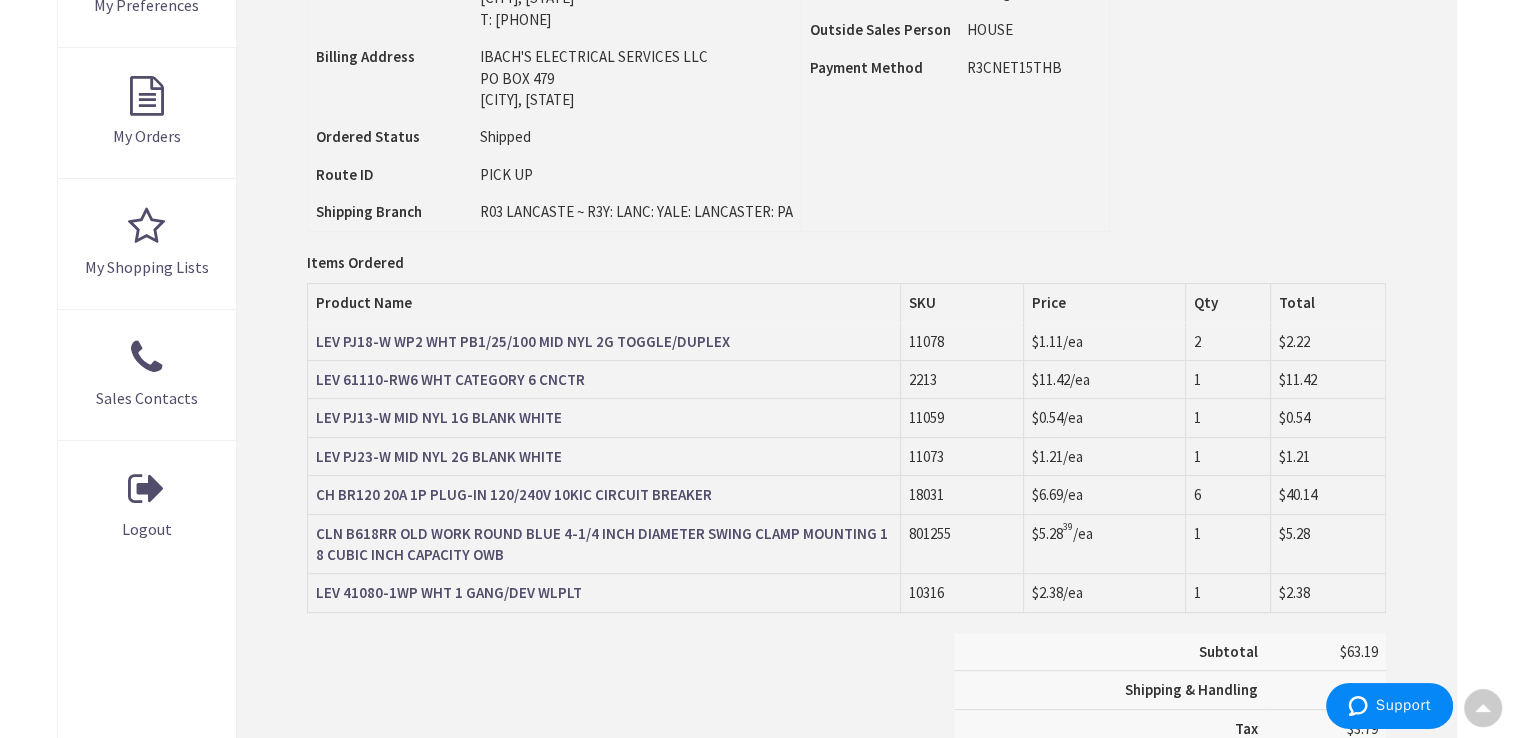 click on "LEV 61110-RW6 WHT CATEGORY 6 CNCTR" at bounding box center [450, 379] 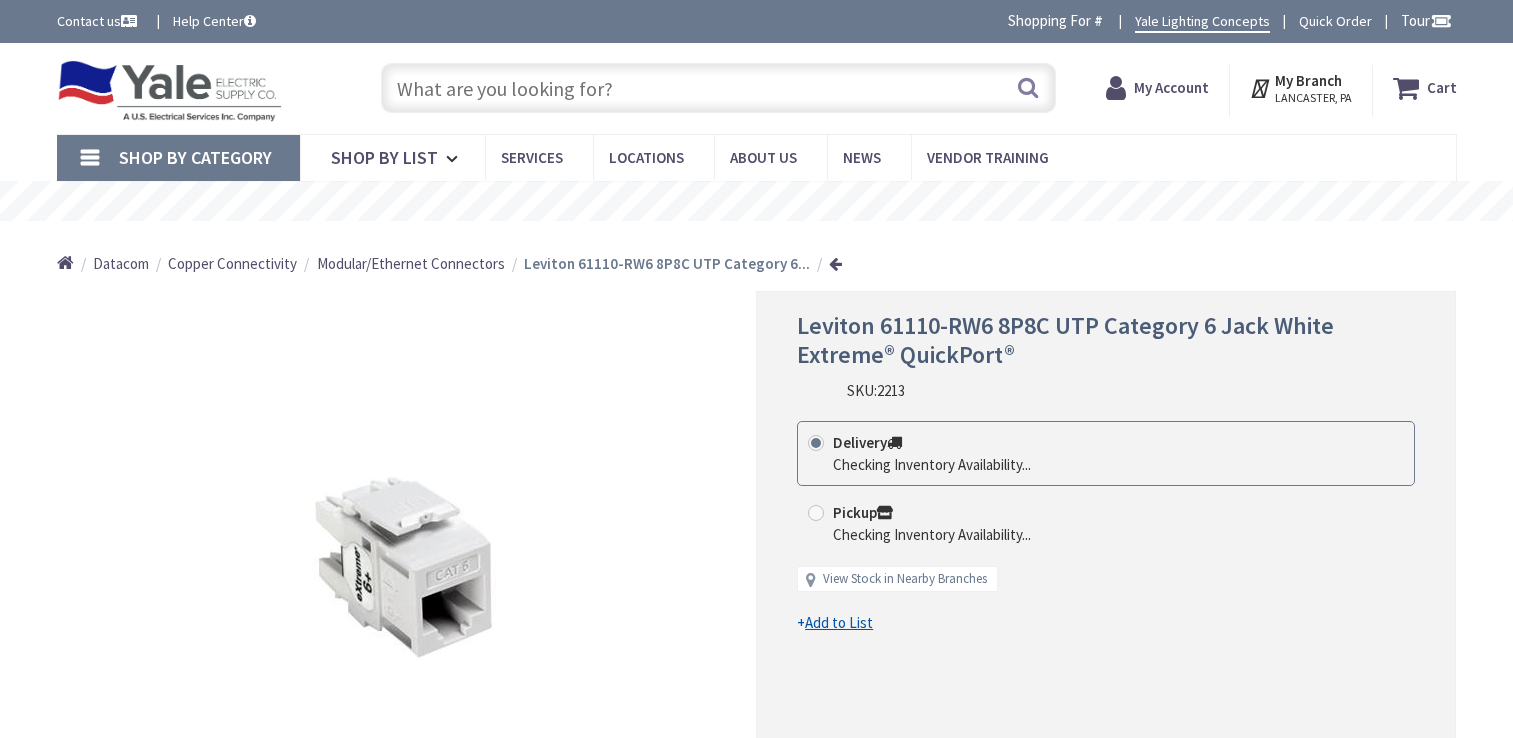 scroll, scrollTop: 0, scrollLeft: 0, axis: both 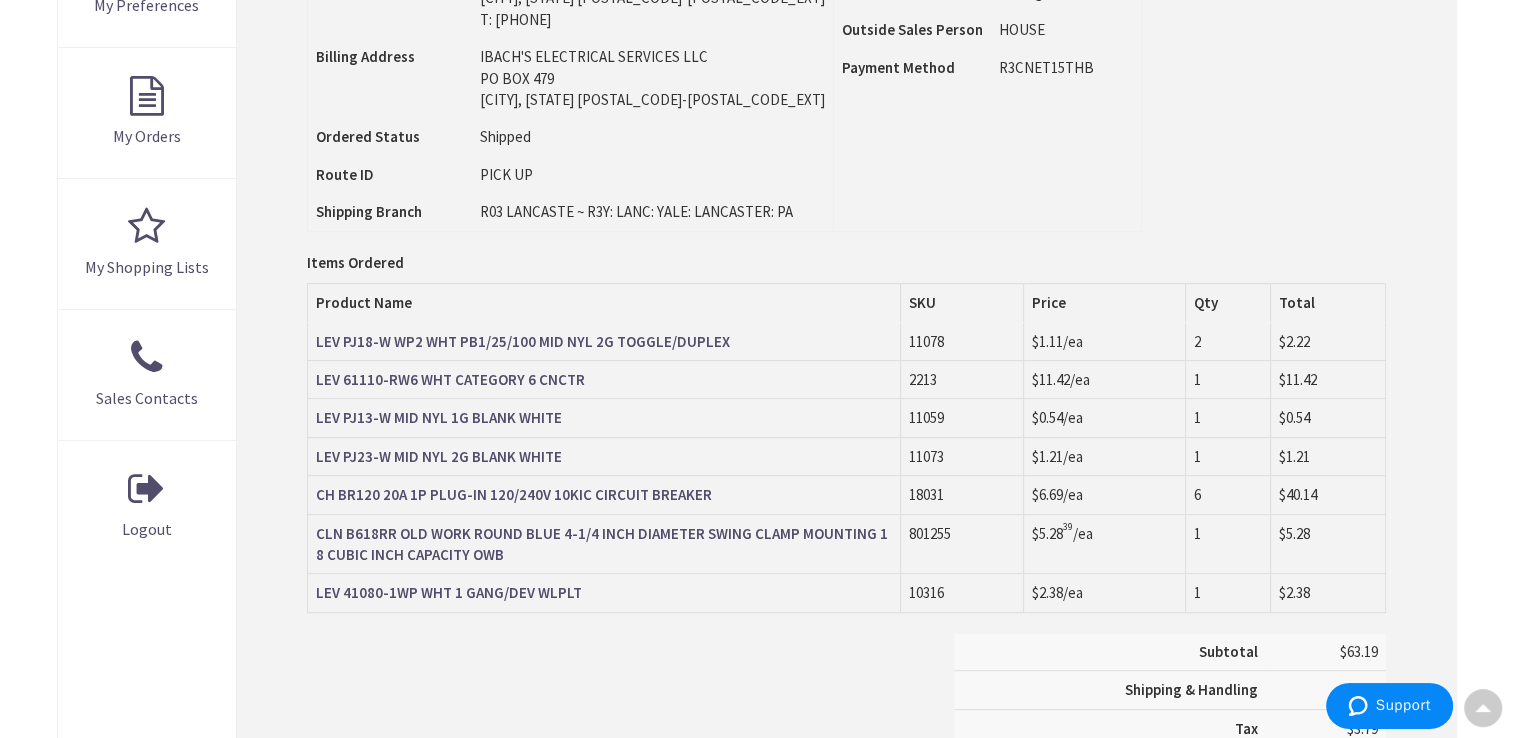 click on "CLN B618RR OLD WORK ROUND BLUE 4-1/4 INCH DIAMETER SWING CLAMP MOUNTING 18 CUBIC INCH CAPACITY OWB" at bounding box center [602, 544] 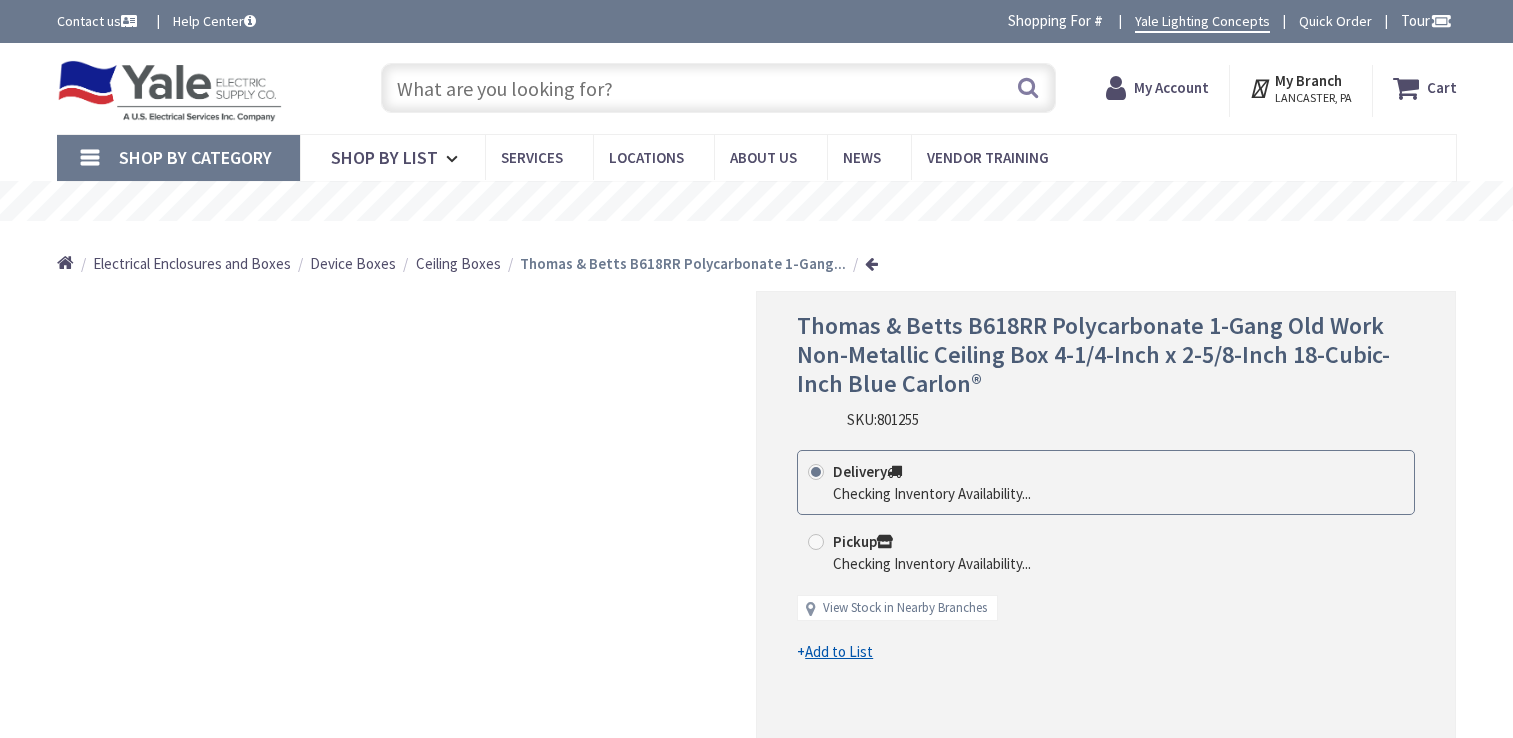 scroll, scrollTop: 0, scrollLeft: 0, axis: both 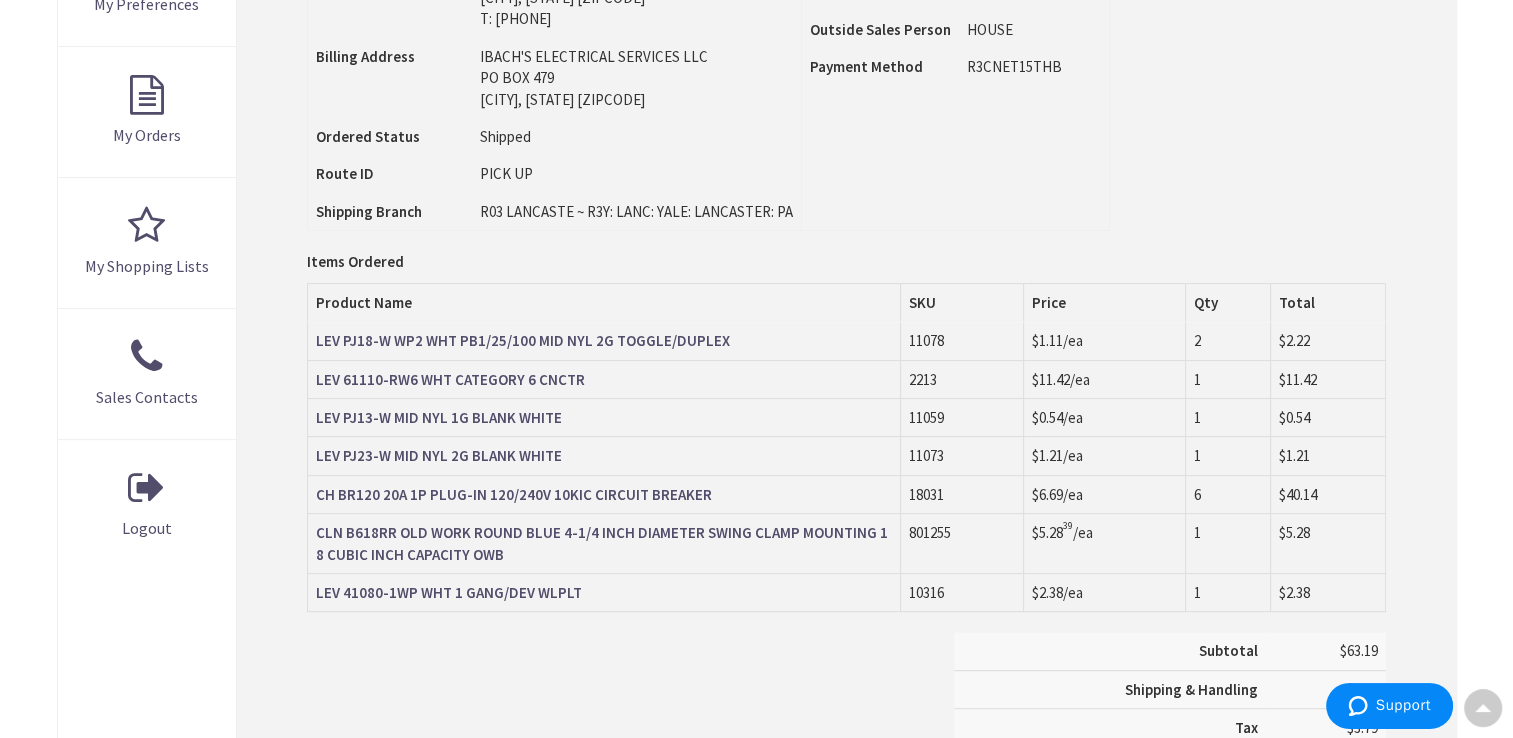 click on "LEV 41080-1WP WHT 1 GANG/DEV WLPLT" at bounding box center (449, 592) 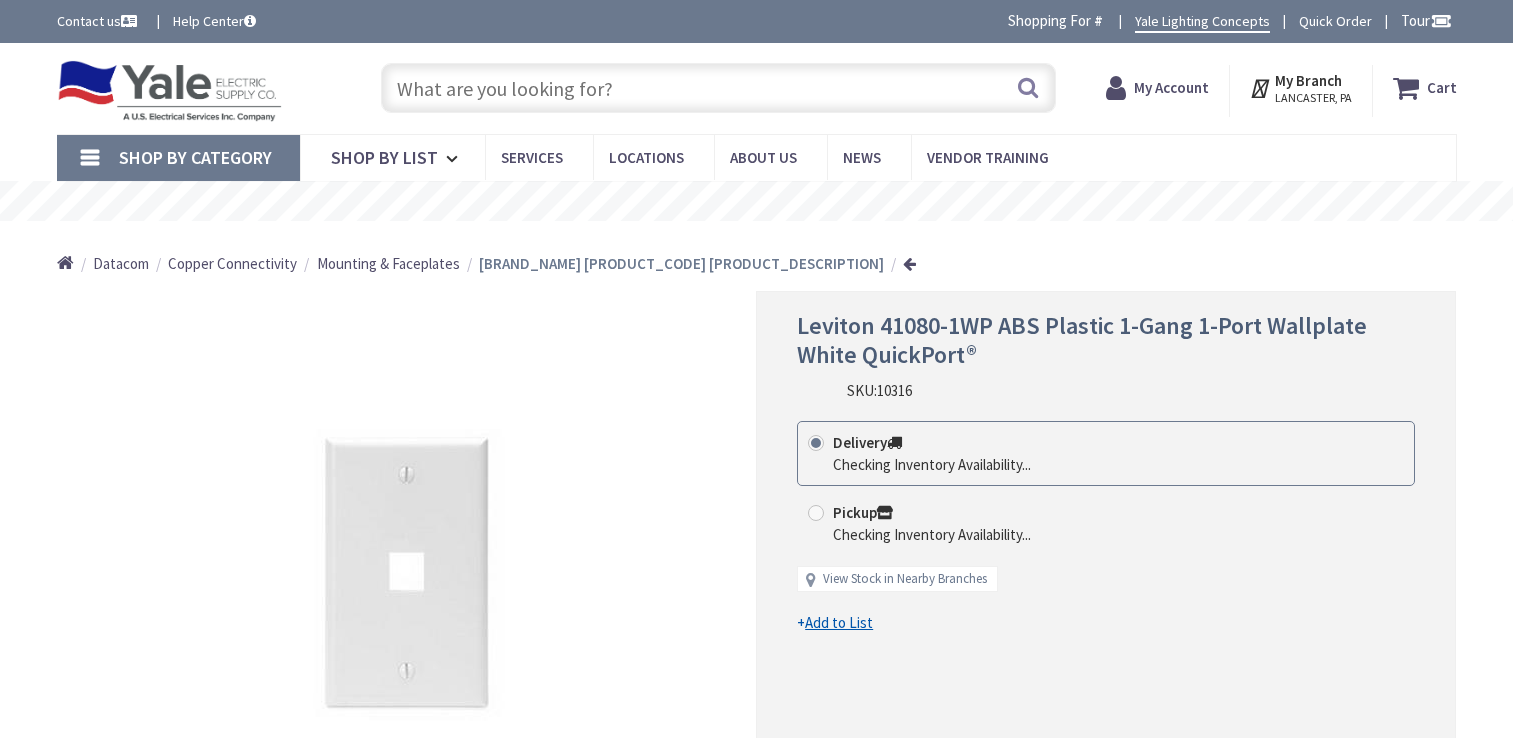 scroll, scrollTop: 0, scrollLeft: 0, axis: both 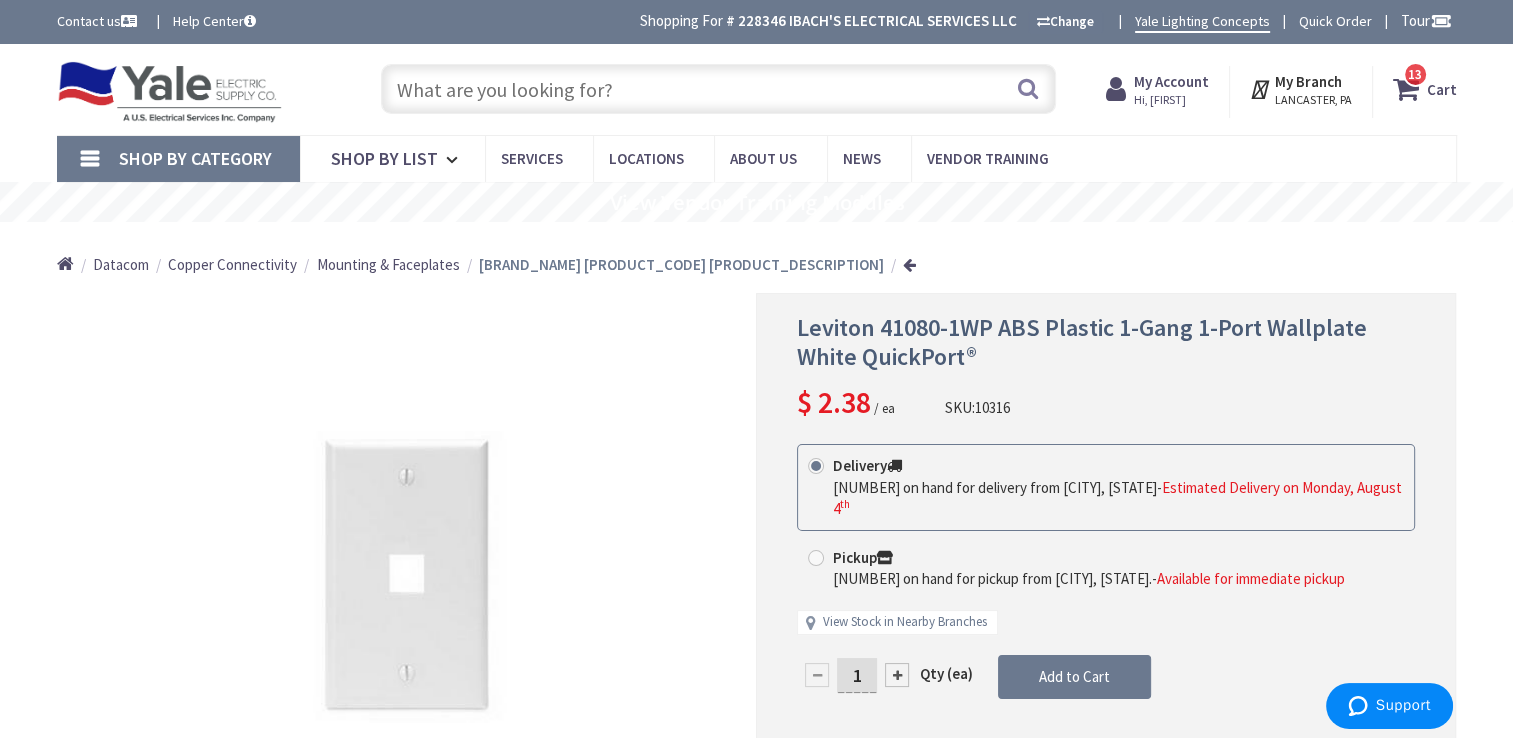 click at bounding box center (718, 89) 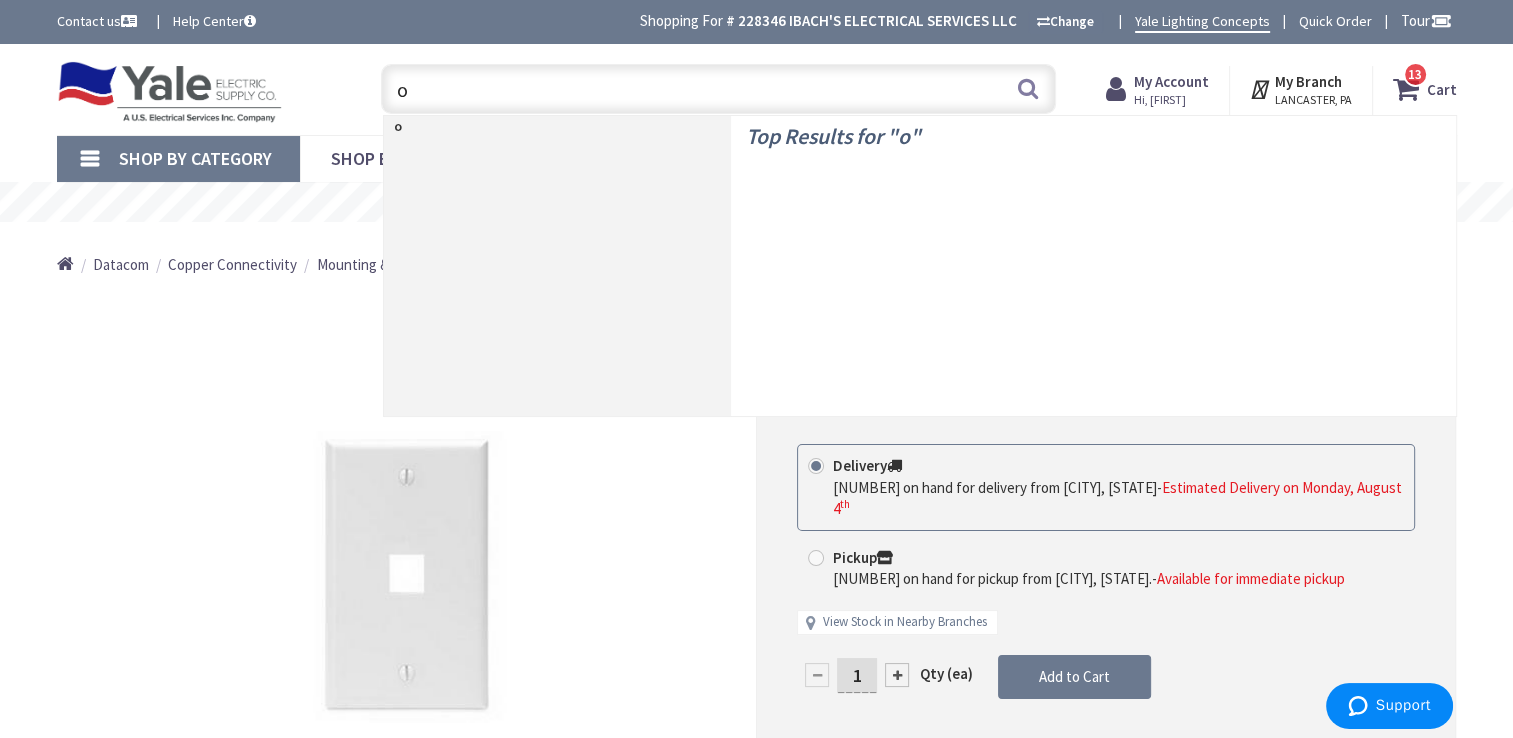 type 